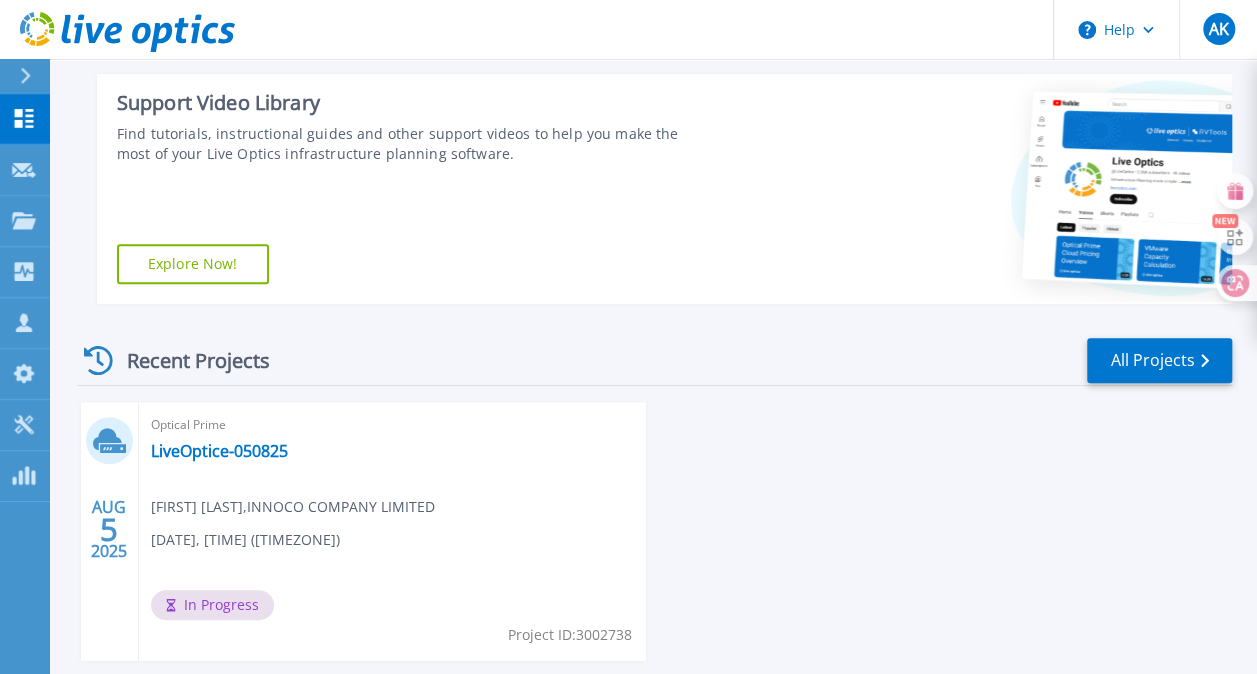 scroll, scrollTop: 403, scrollLeft: 0, axis: vertical 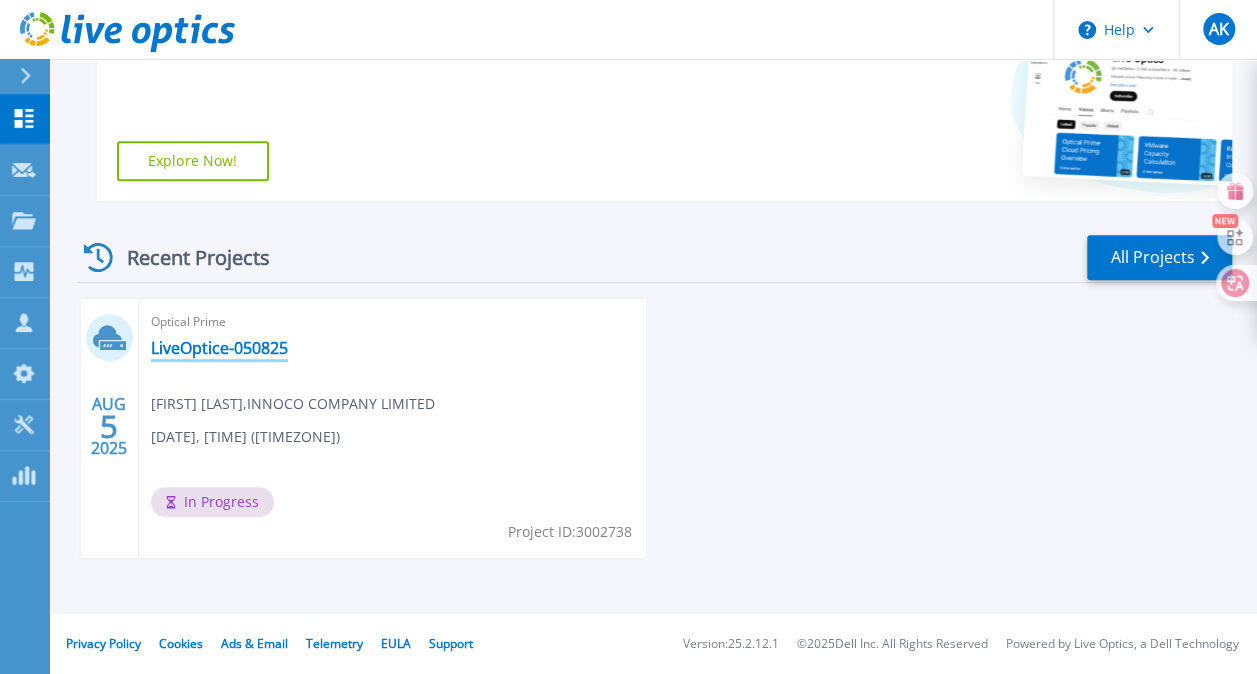 click on "LiveOptice-050825" at bounding box center (219, 348) 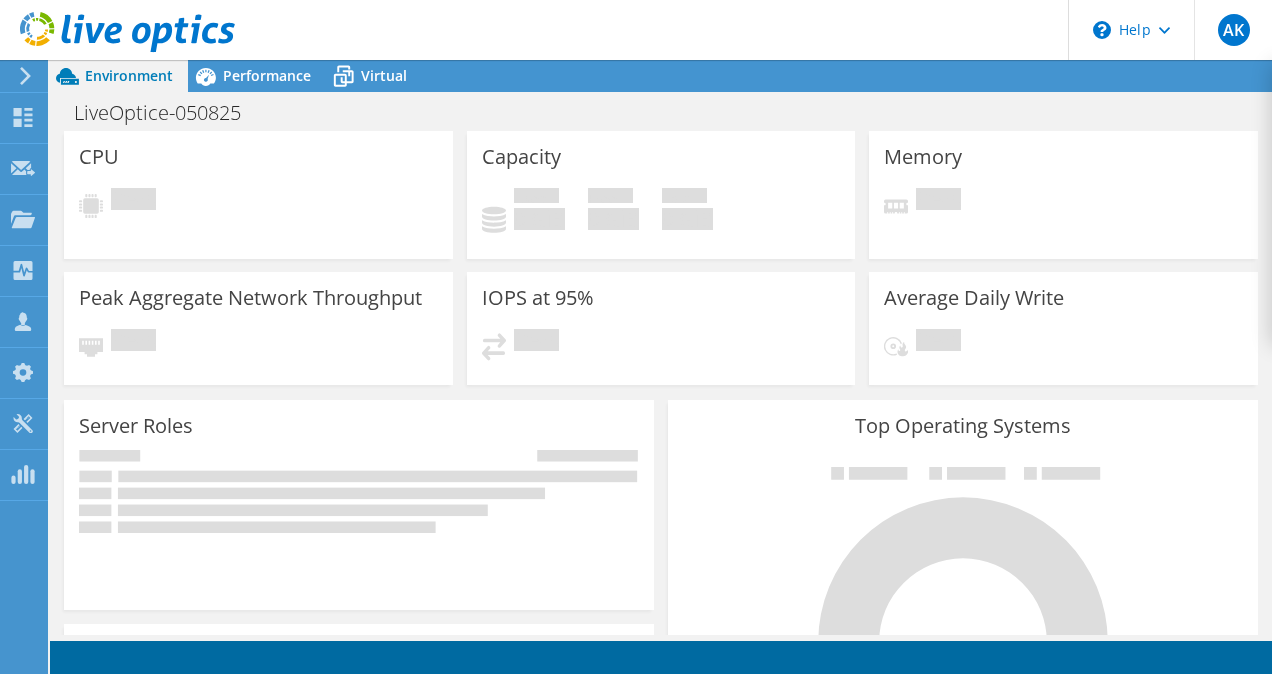 scroll, scrollTop: 0, scrollLeft: 0, axis: both 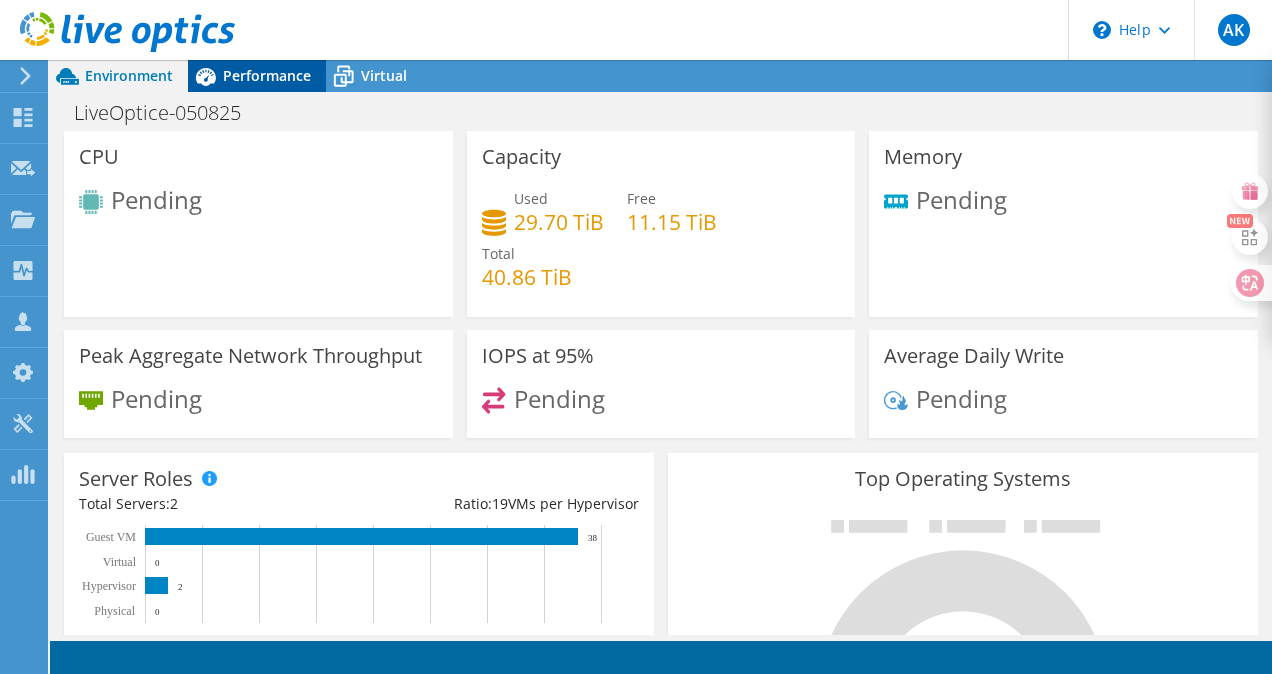 click on "Performance" at bounding box center [267, 75] 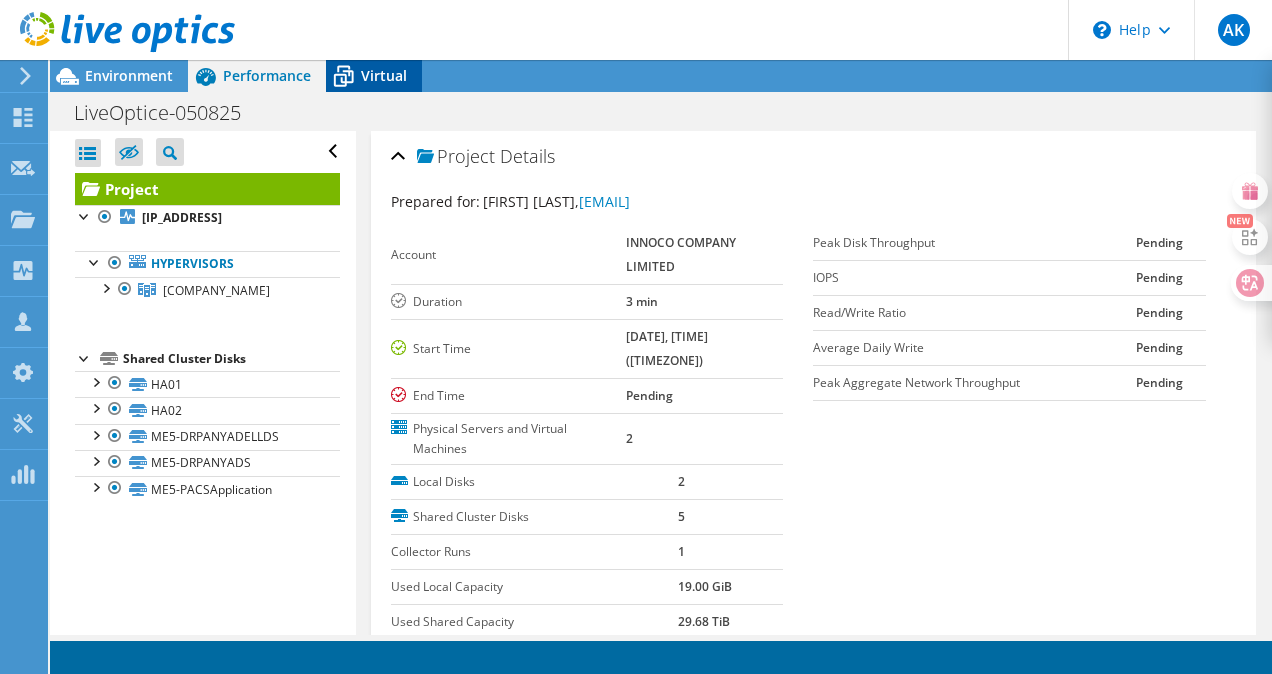 click 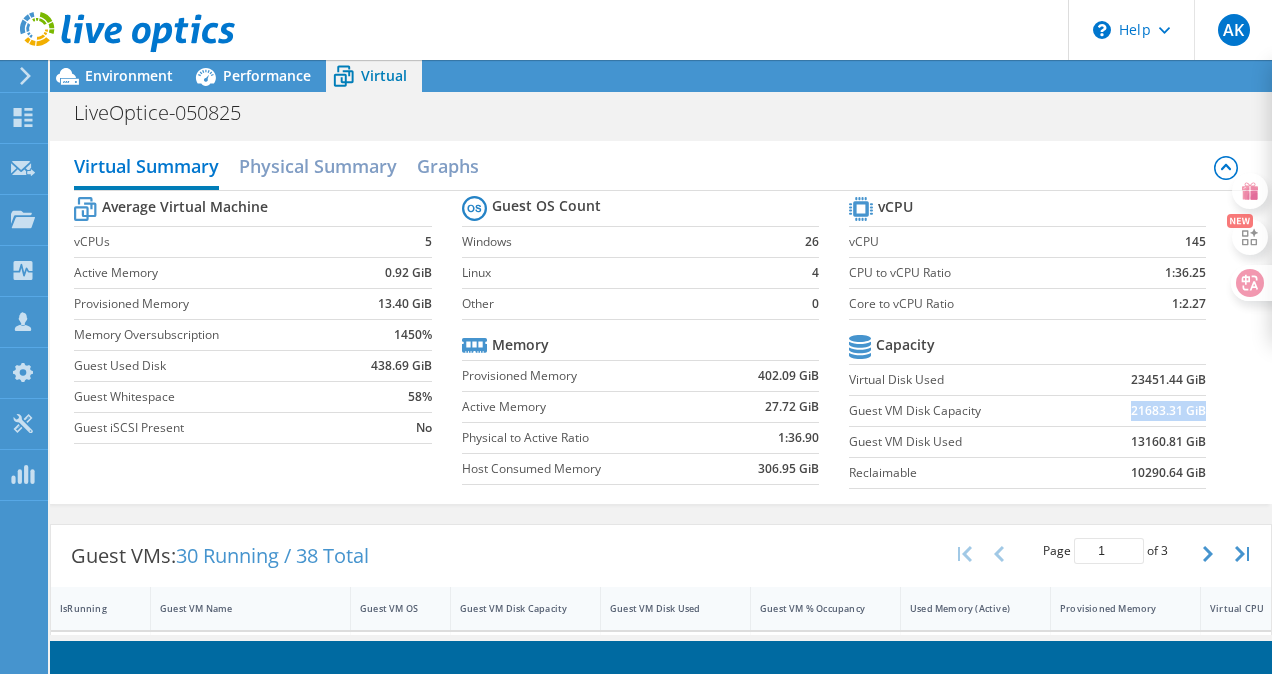 drag, startPoint x: 1116, startPoint y: 408, endPoint x: 1188, endPoint y: 414, distance: 72.249565 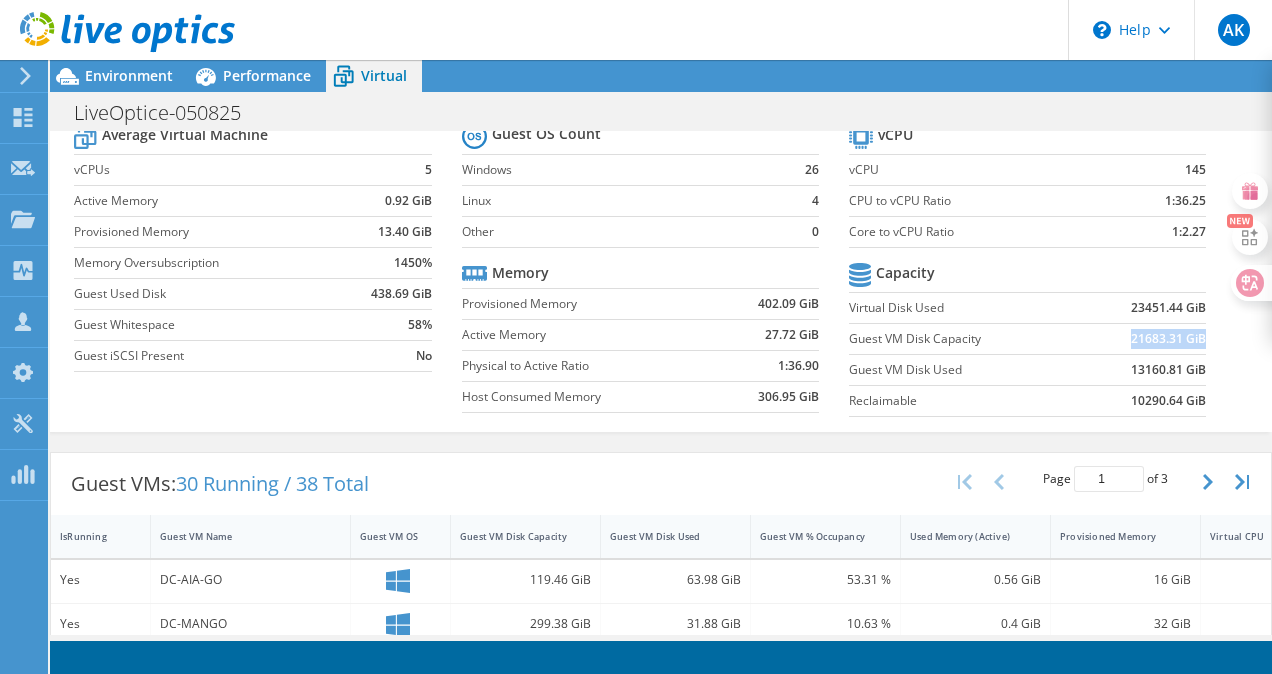 scroll, scrollTop: 0, scrollLeft: 0, axis: both 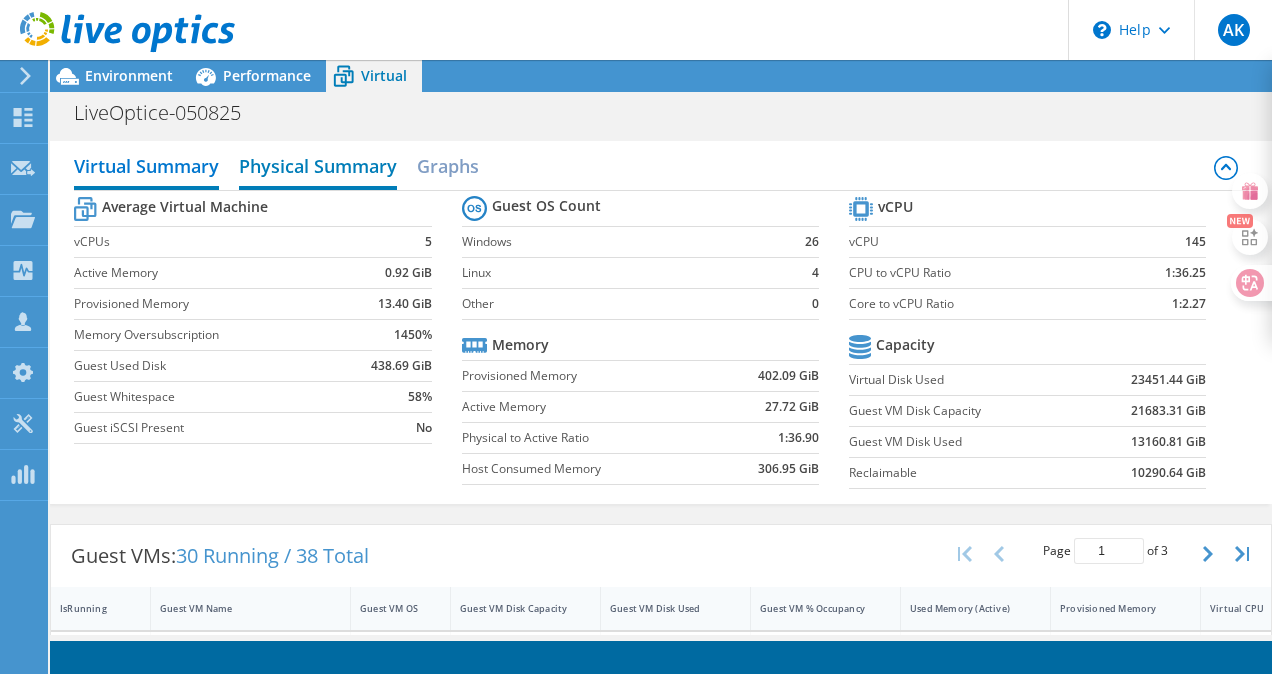 click on "Physical Summary" at bounding box center [318, 168] 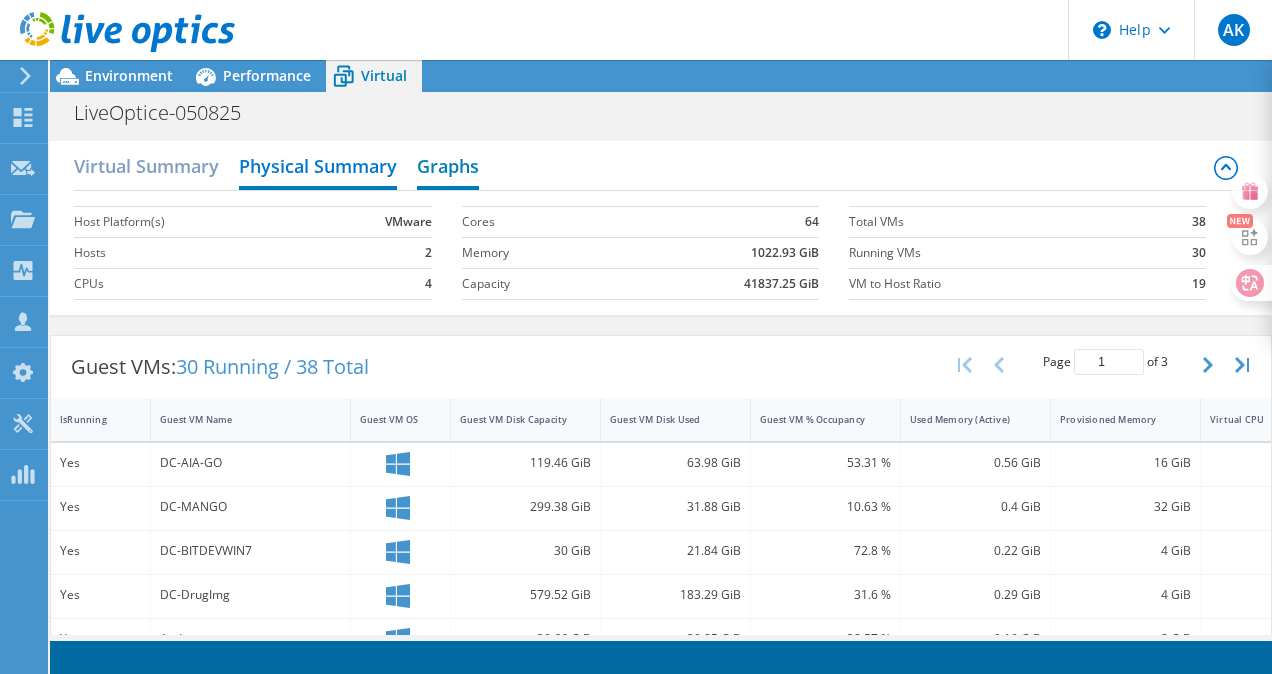 click on "Graphs" at bounding box center [448, 168] 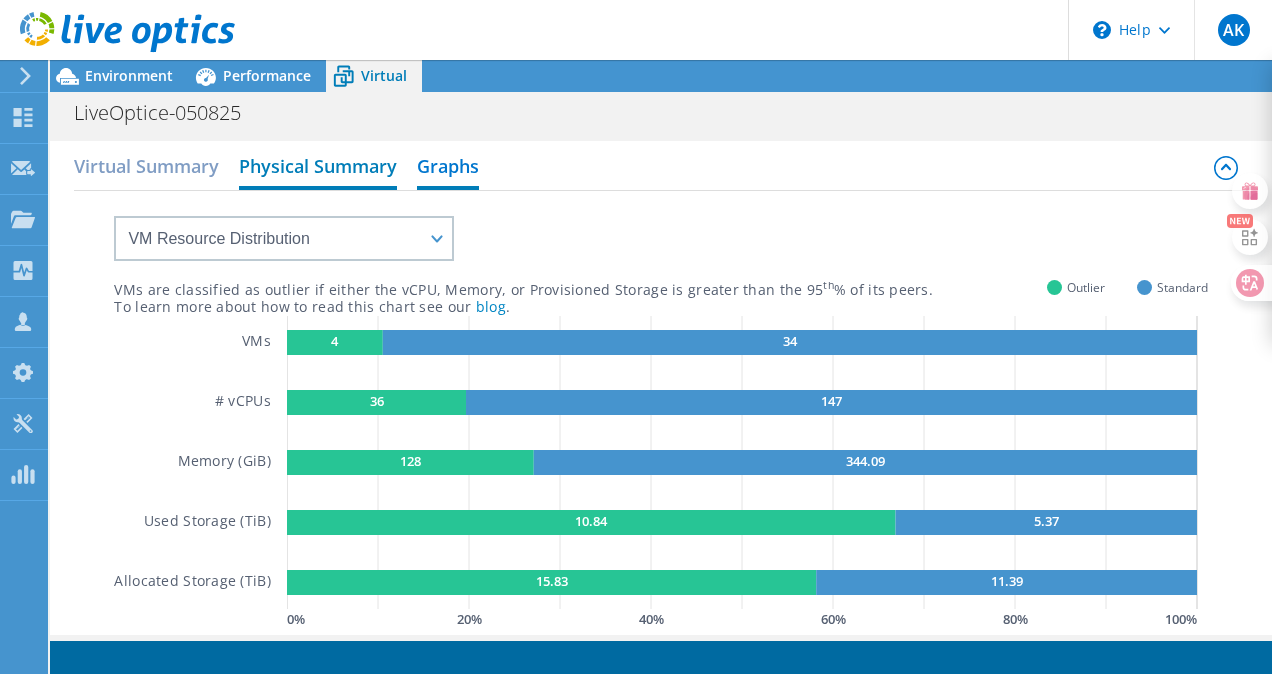 click on "Physical Summary" at bounding box center [318, 168] 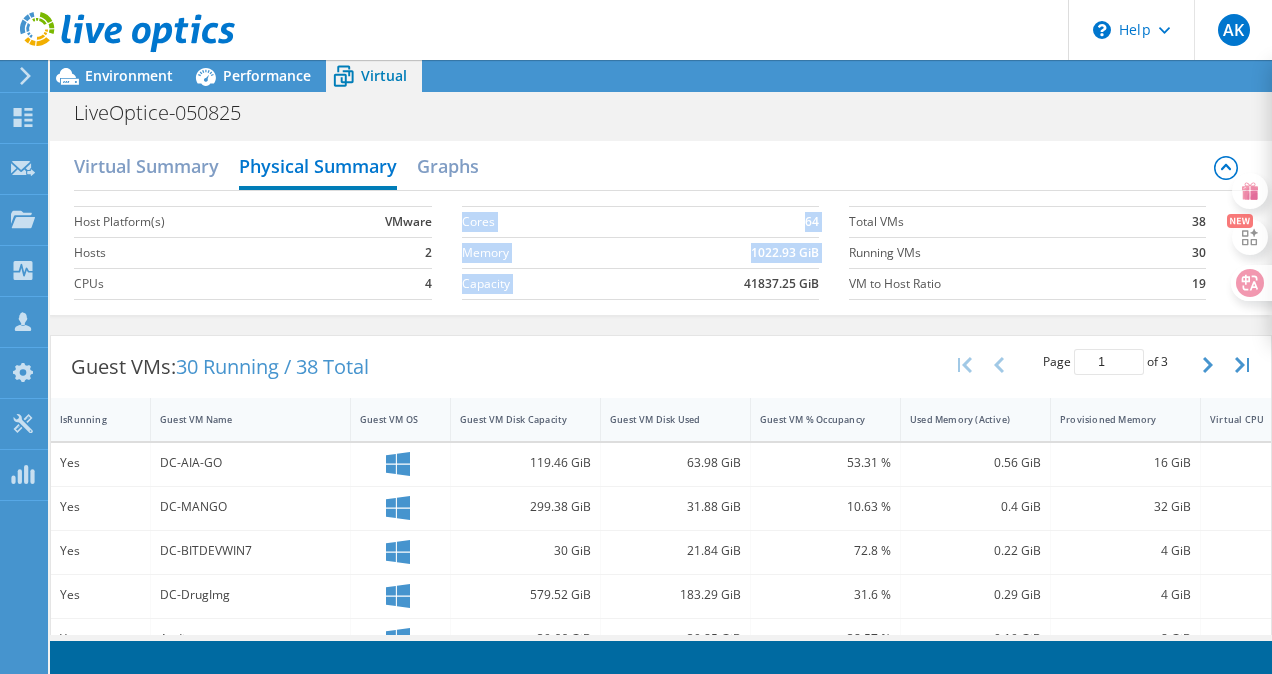 drag, startPoint x: 734, startPoint y: 281, endPoint x: 810, endPoint y: 289, distance: 76.41989 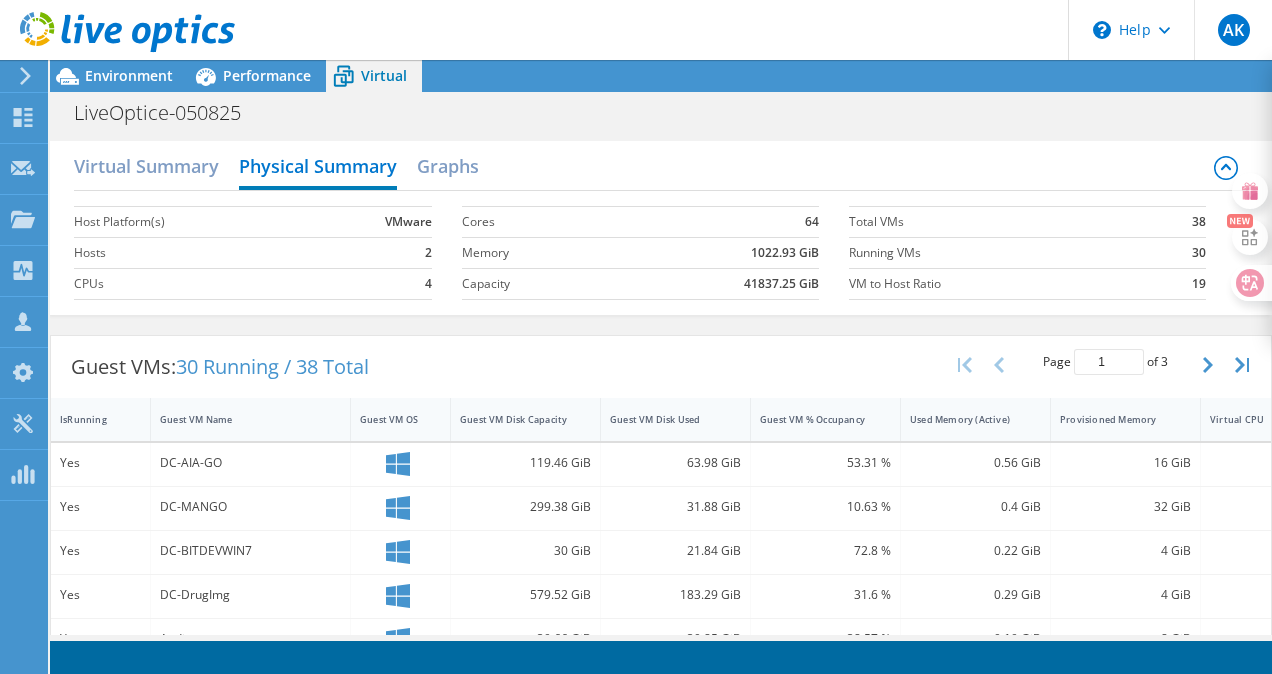 click on "Virtual Summary Physical Summary Graphs" at bounding box center [660, 168] 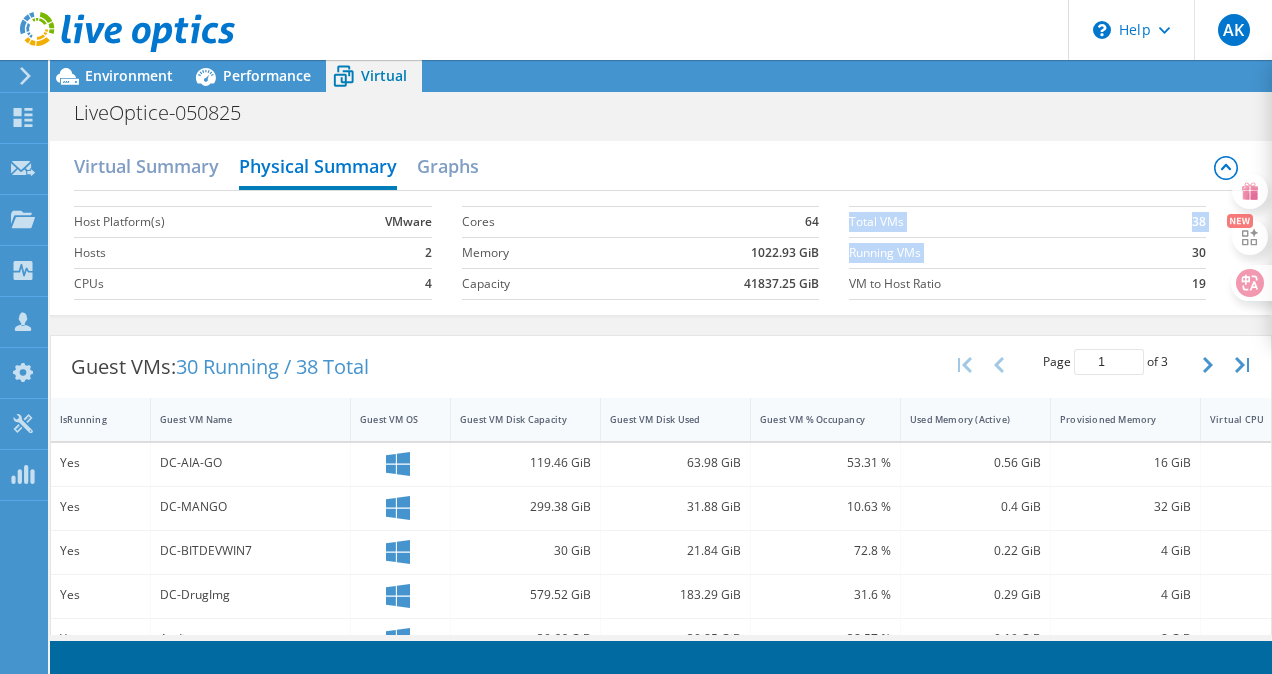 drag, startPoint x: 1194, startPoint y: 254, endPoint x: 1176, endPoint y: 253, distance: 18.027756 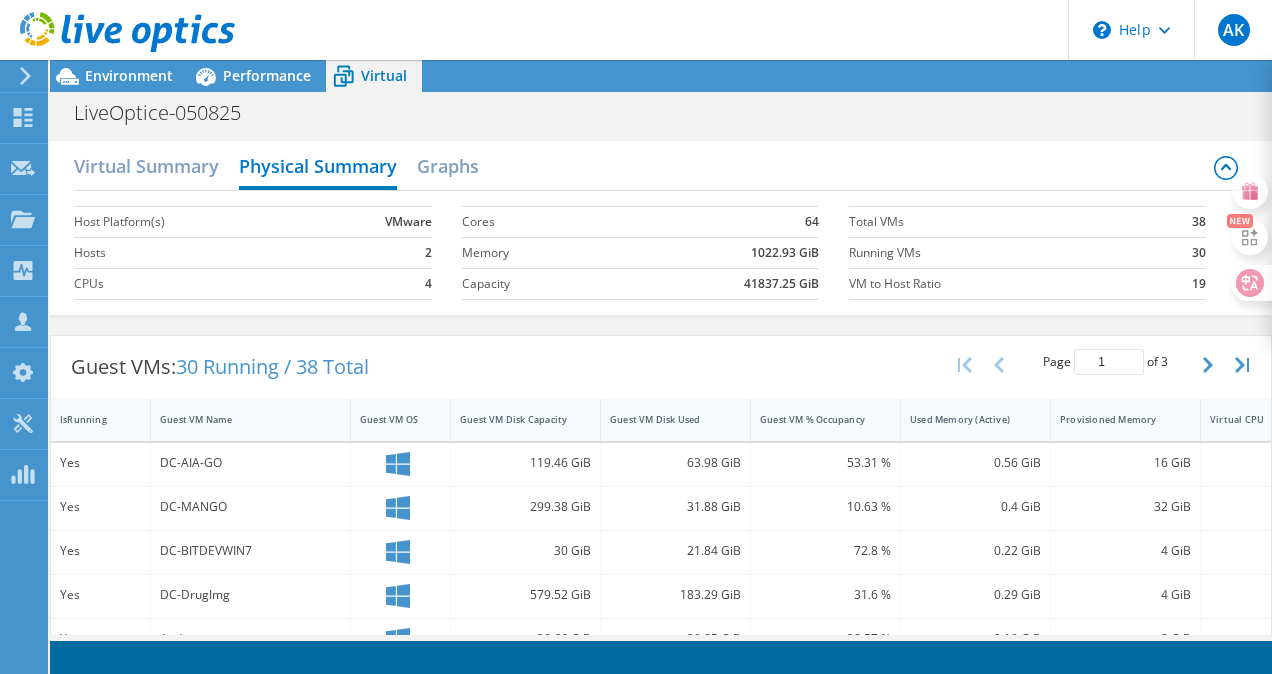 drag, startPoint x: 1176, startPoint y: 253, endPoint x: 1136, endPoint y: 256, distance: 40.112343 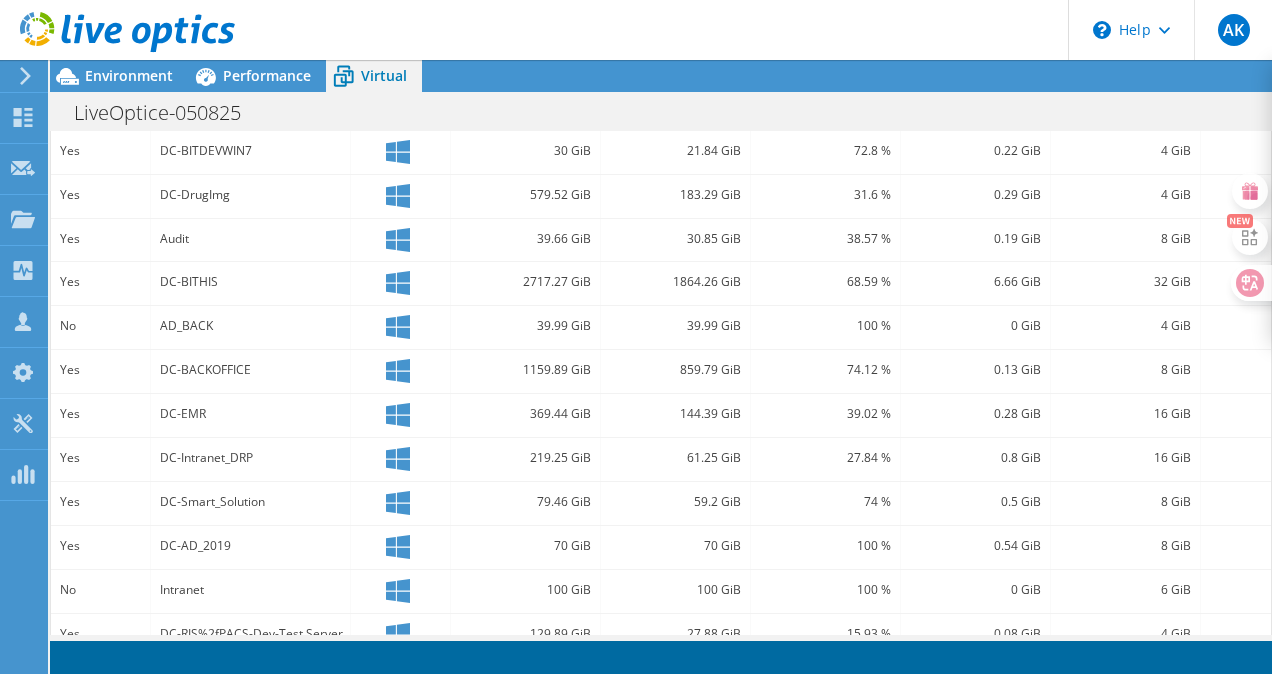 scroll, scrollTop: 0, scrollLeft: 0, axis: both 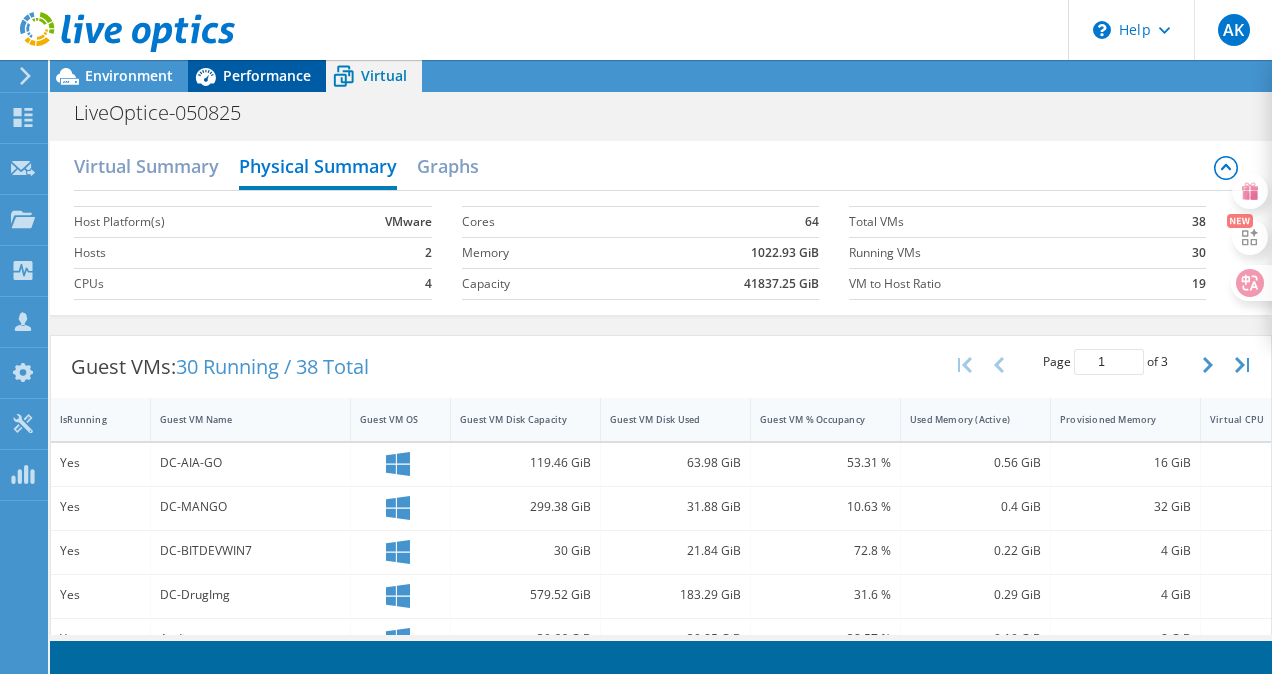 click on "Performance" at bounding box center [267, 75] 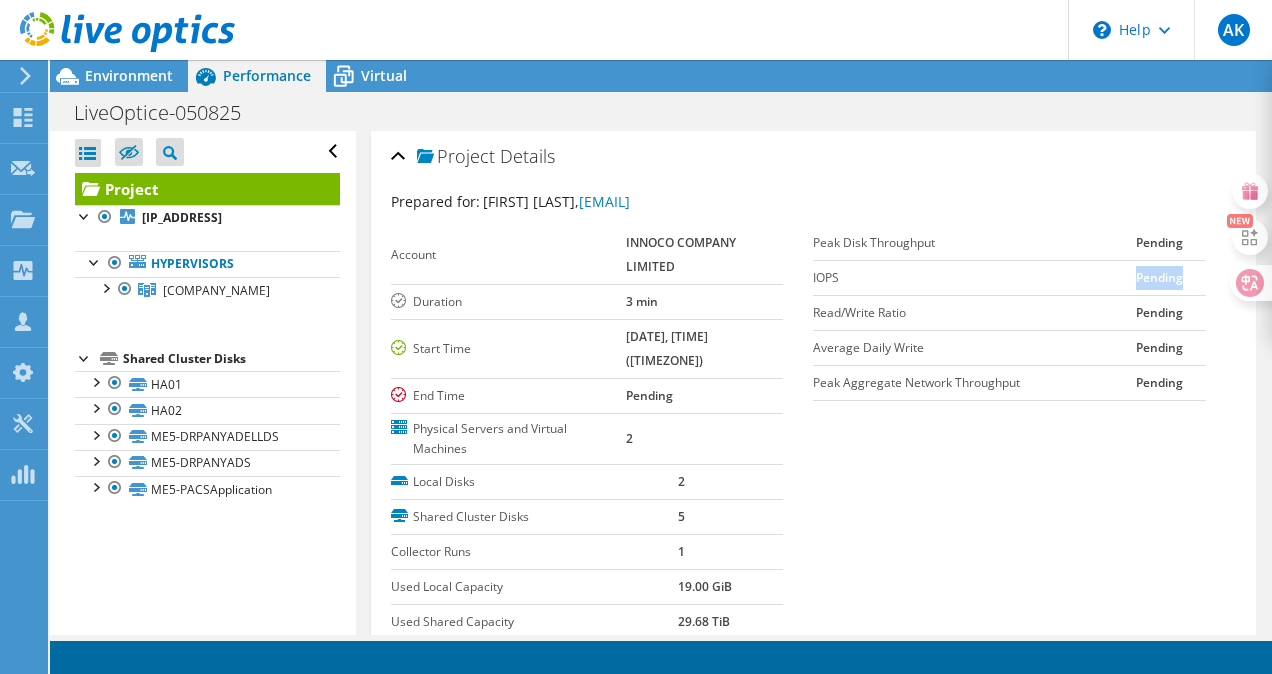 drag, startPoint x: 1122, startPoint y: 273, endPoint x: 1171, endPoint y: 274, distance: 49.010204 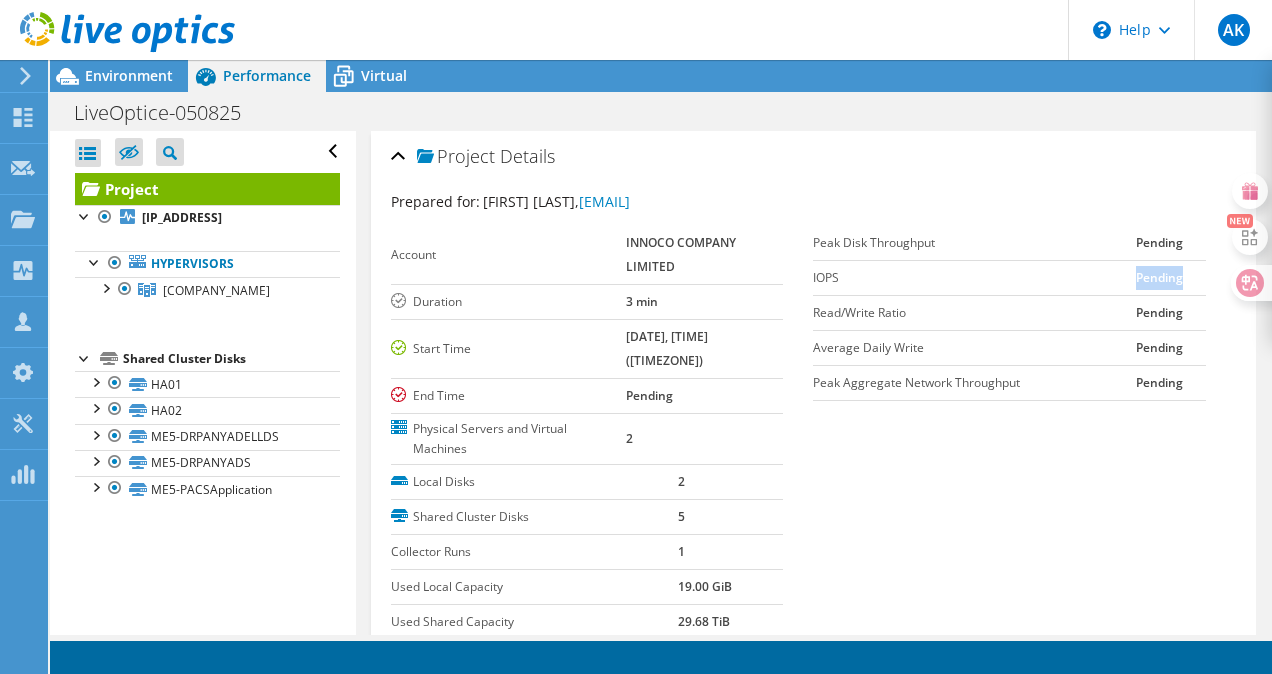 scroll, scrollTop: 0, scrollLeft: 0, axis: both 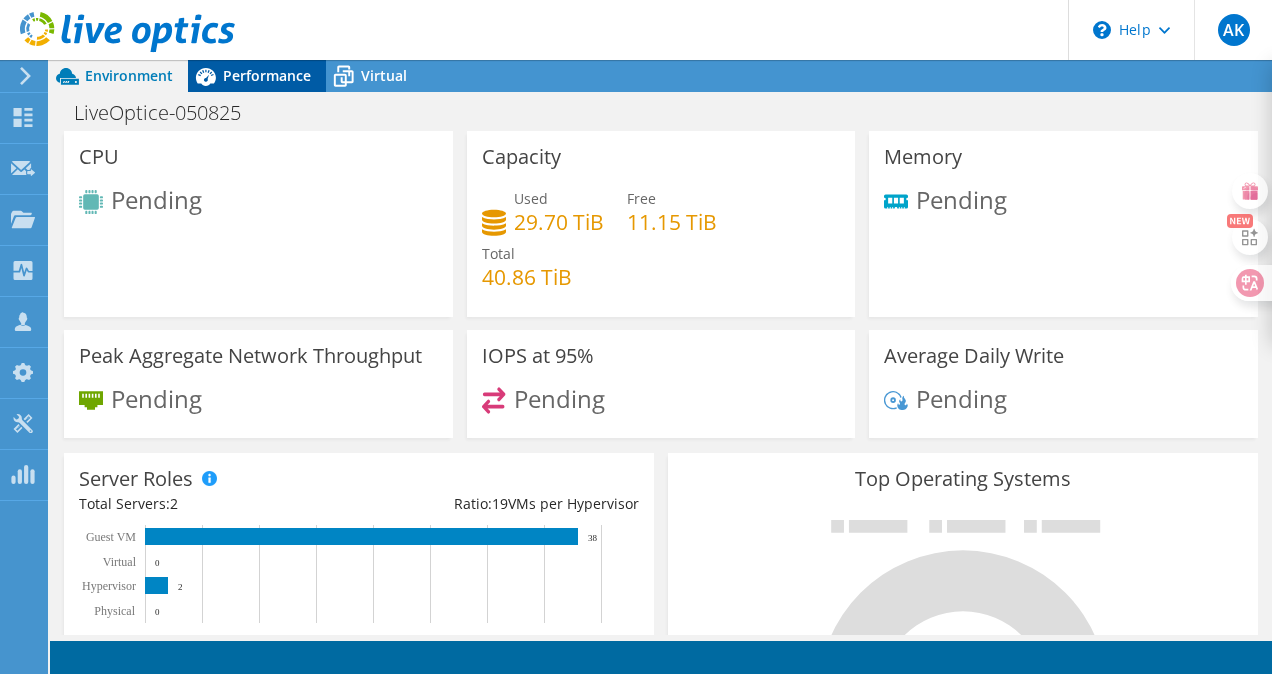 click on "Performance" at bounding box center (267, 75) 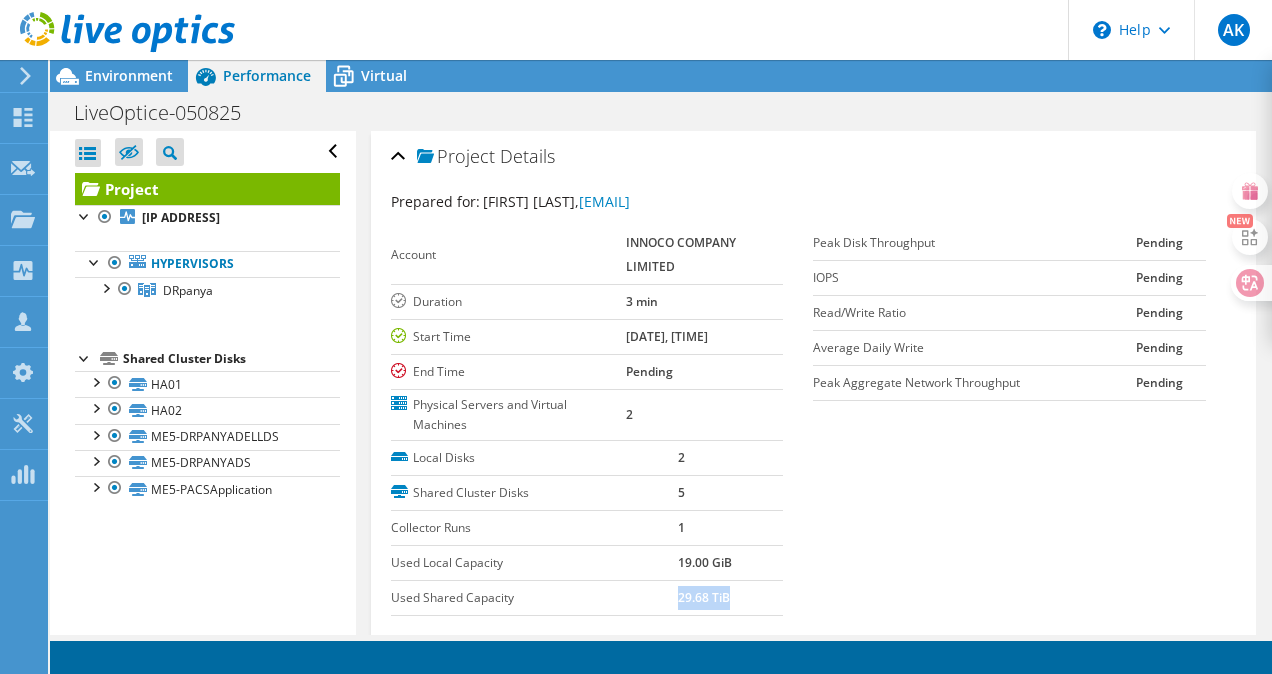 drag, startPoint x: 674, startPoint y: 594, endPoint x: 701, endPoint y: 598, distance: 27.294687 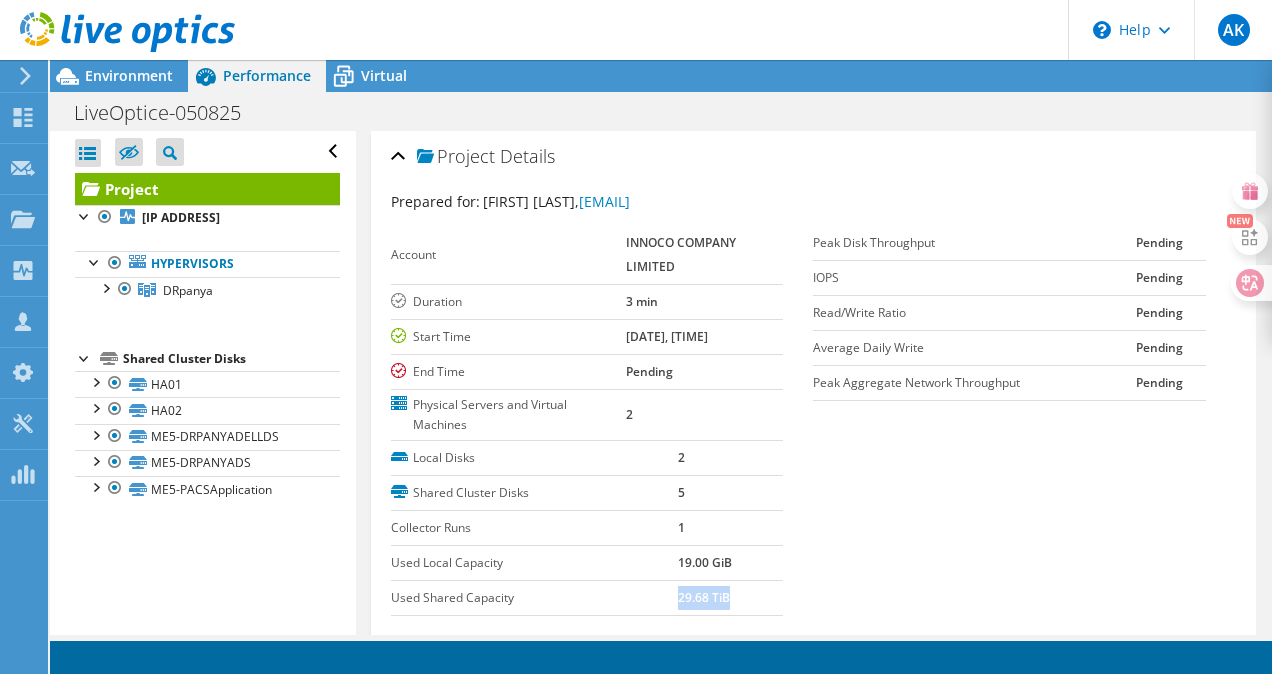 click on "29.68 TiB" at bounding box center (730, 597) 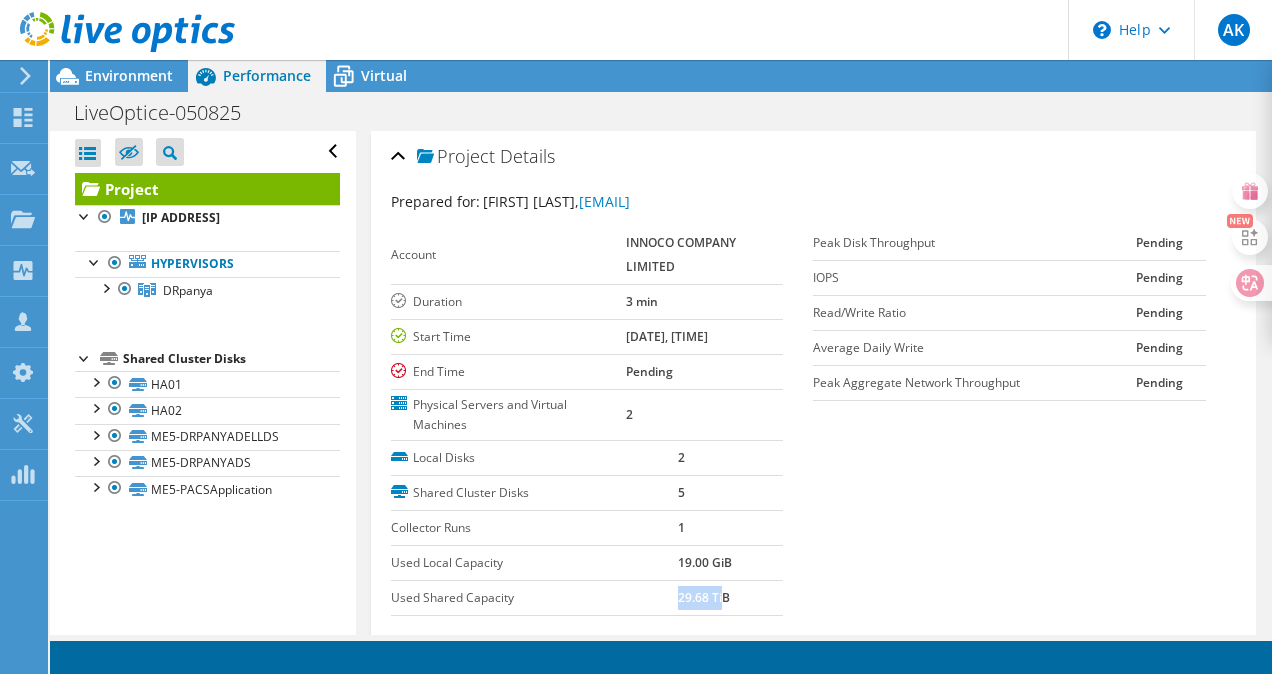 drag, startPoint x: 674, startPoint y: 592, endPoint x: 718, endPoint y: 596, distance: 44.181442 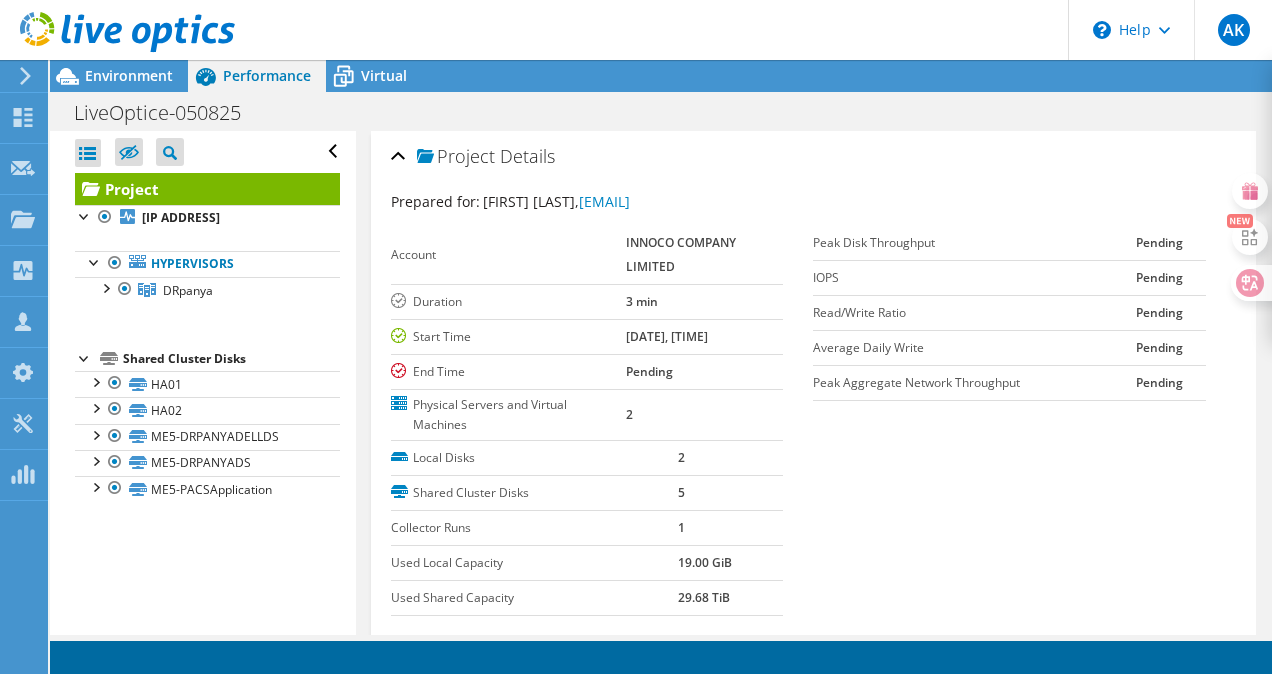 drag, startPoint x: 718, startPoint y: 596, endPoint x: 854, endPoint y: 594, distance: 136.01471 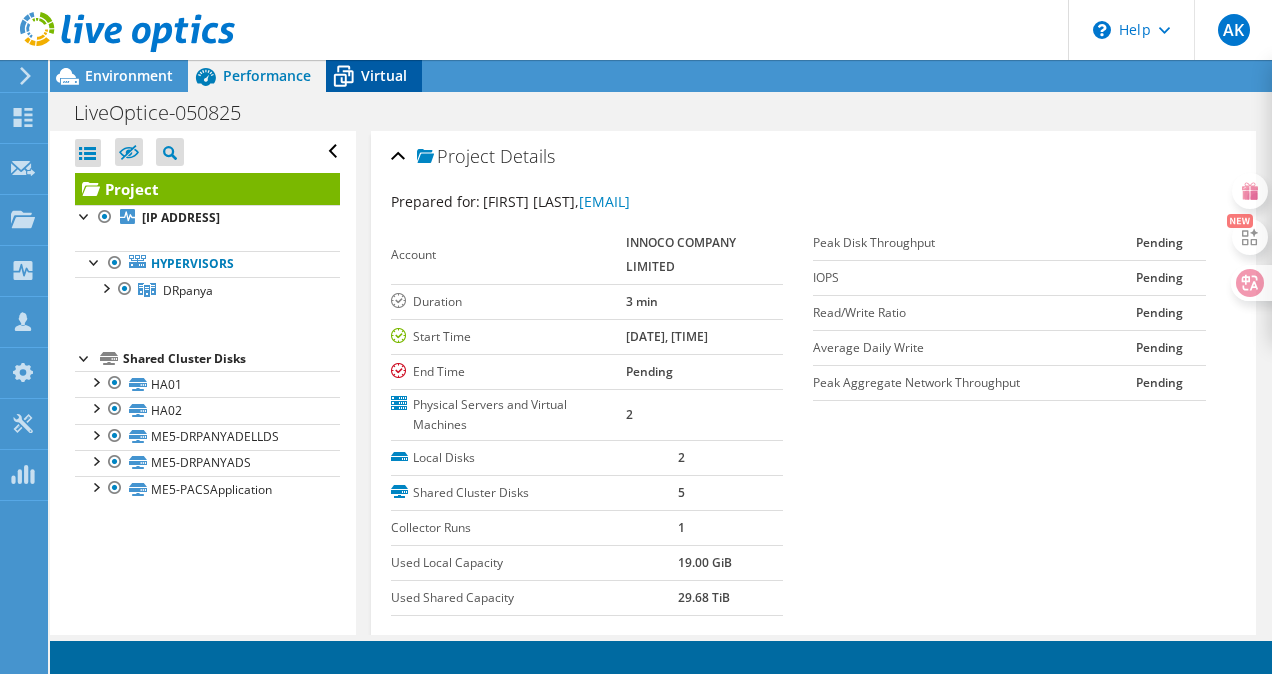 click on "Virtual" at bounding box center (384, 75) 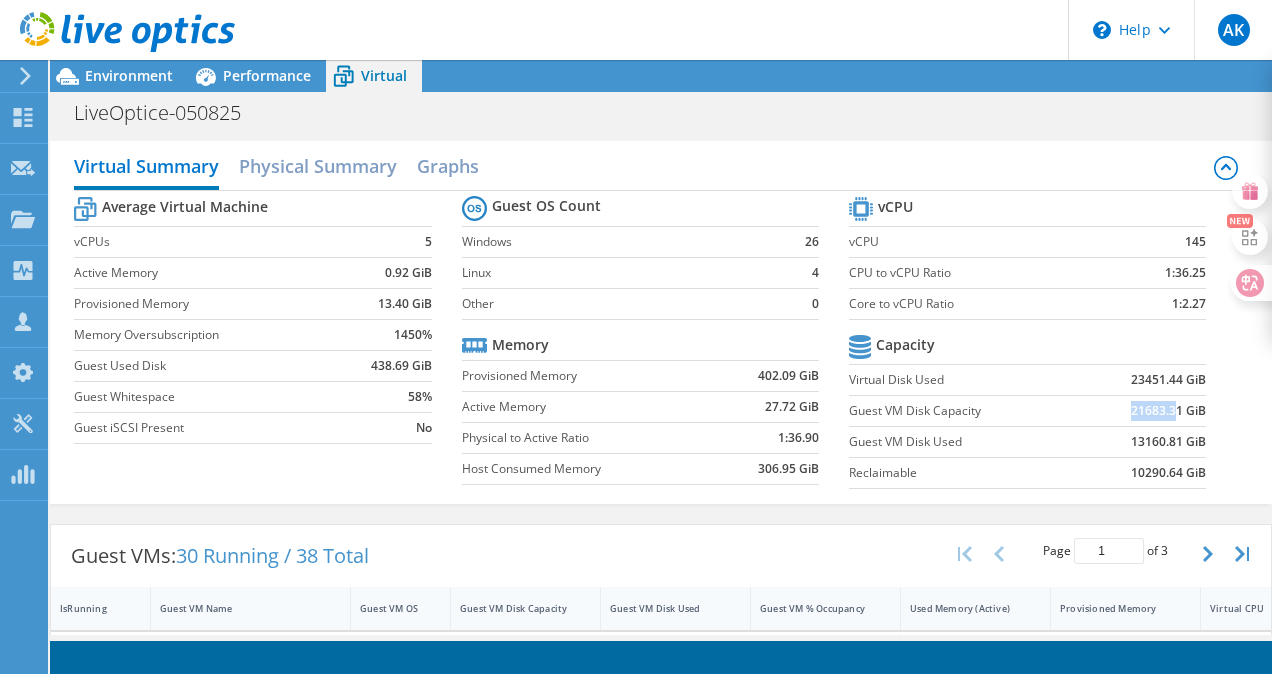 drag, startPoint x: 1117, startPoint y: 408, endPoint x: 1164, endPoint y: 414, distance: 47.38143 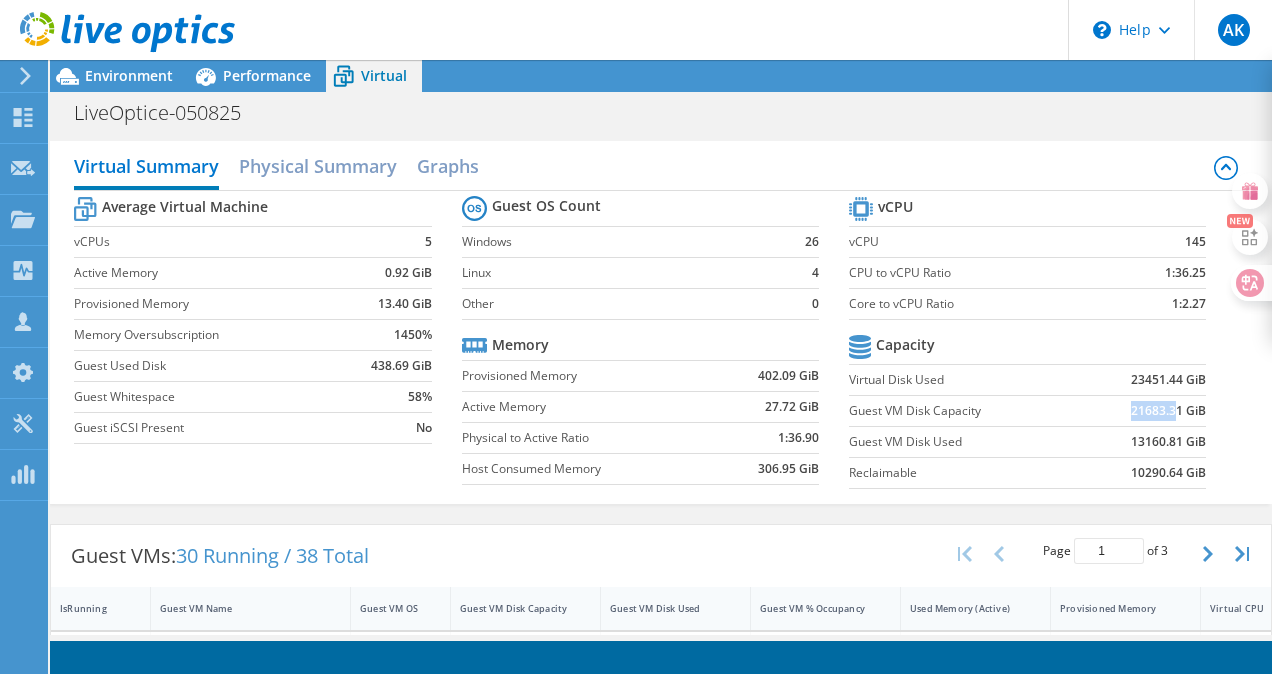 scroll, scrollTop: 0, scrollLeft: 0, axis: both 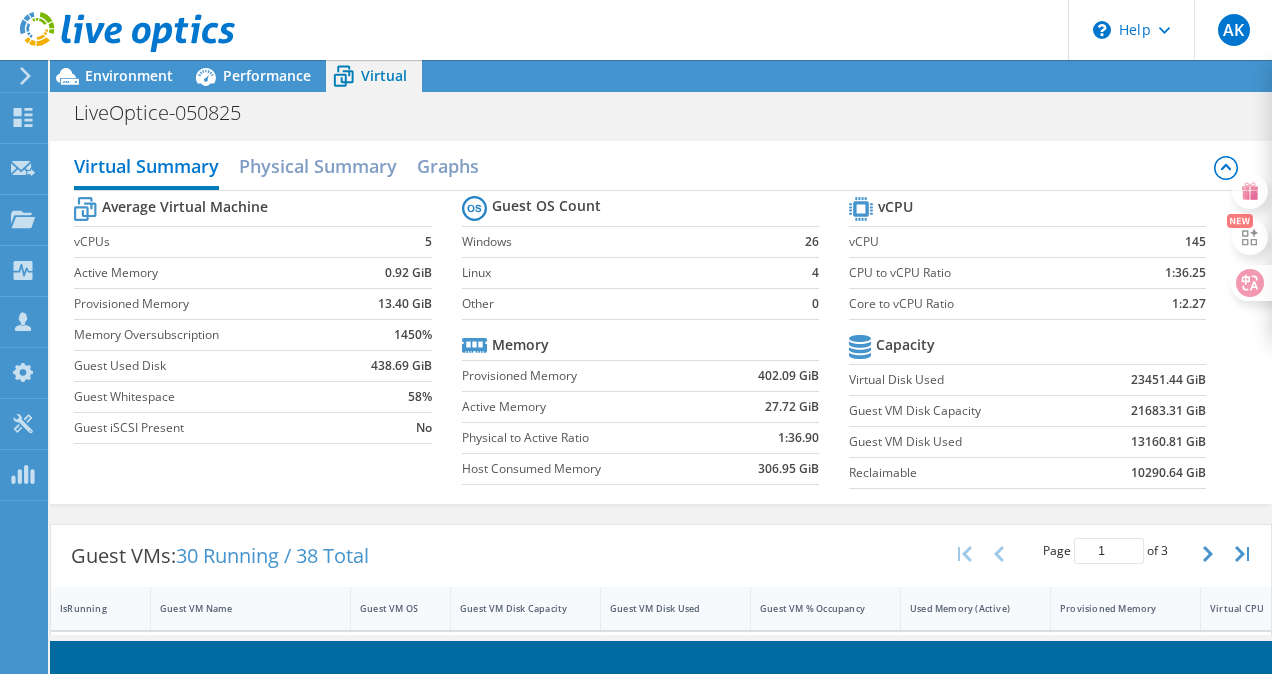 drag, startPoint x: 1164, startPoint y: 414, endPoint x: 1062, endPoint y: 430, distance: 103.24728 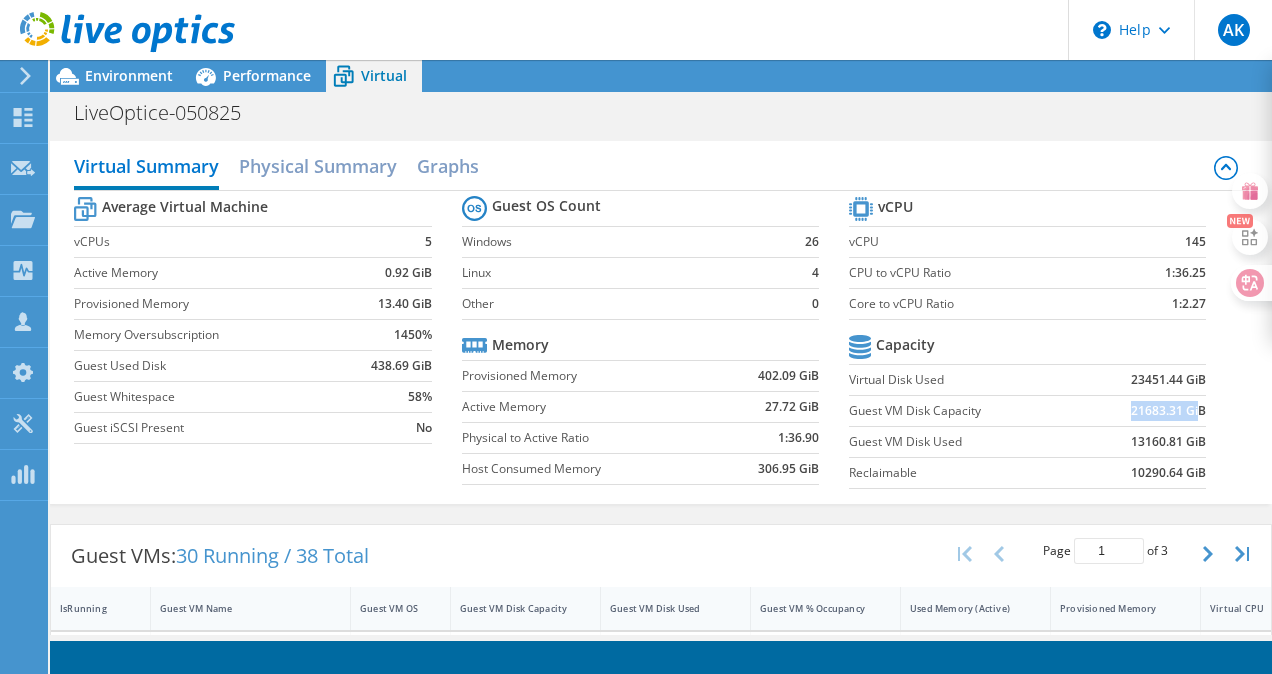 drag, startPoint x: 1116, startPoint y: 405, endPoint x: 1184, endPoint y: 411, distance: 68.26419 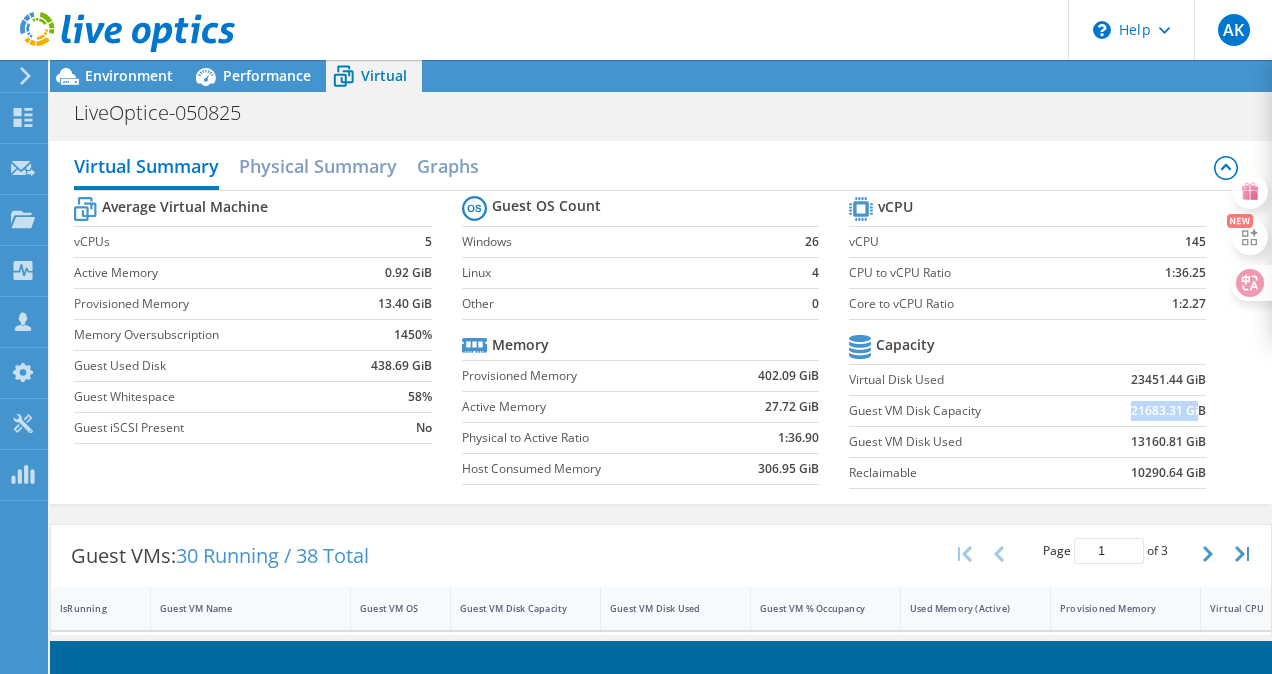 scroll, scrollTop: 0, scrollLeft: 0, axis: both 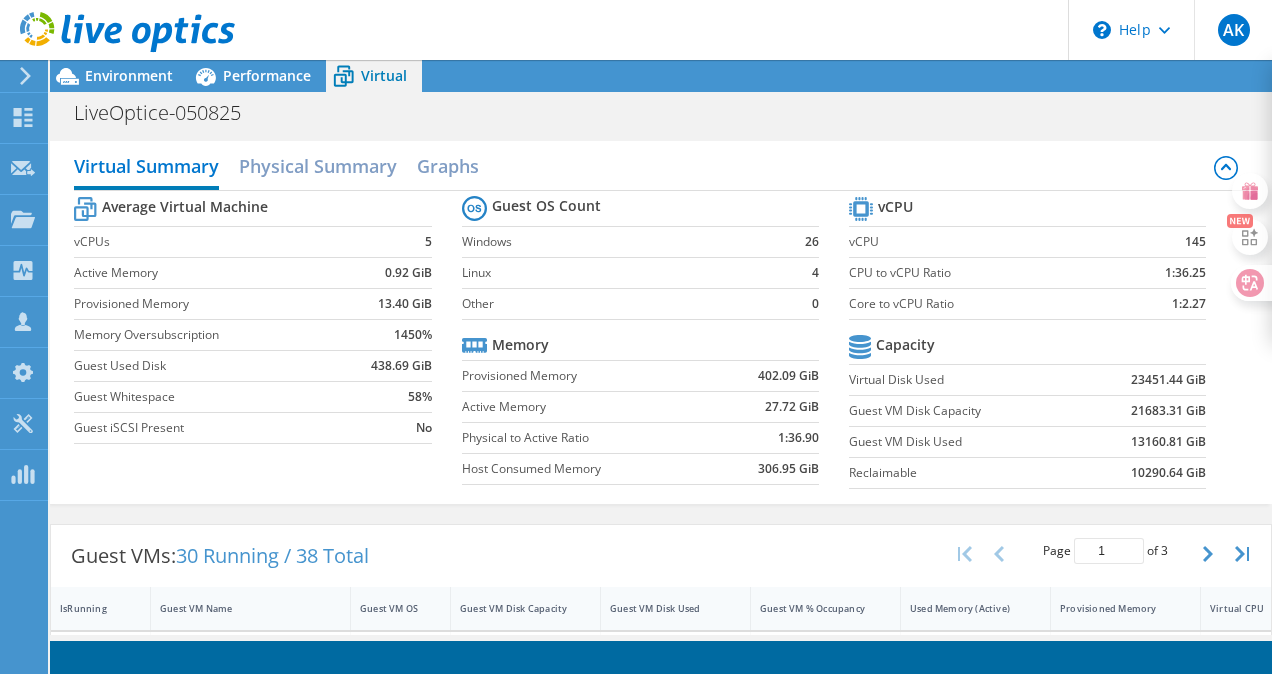 click on "Reclaimable" at bounding box center [966, 472] 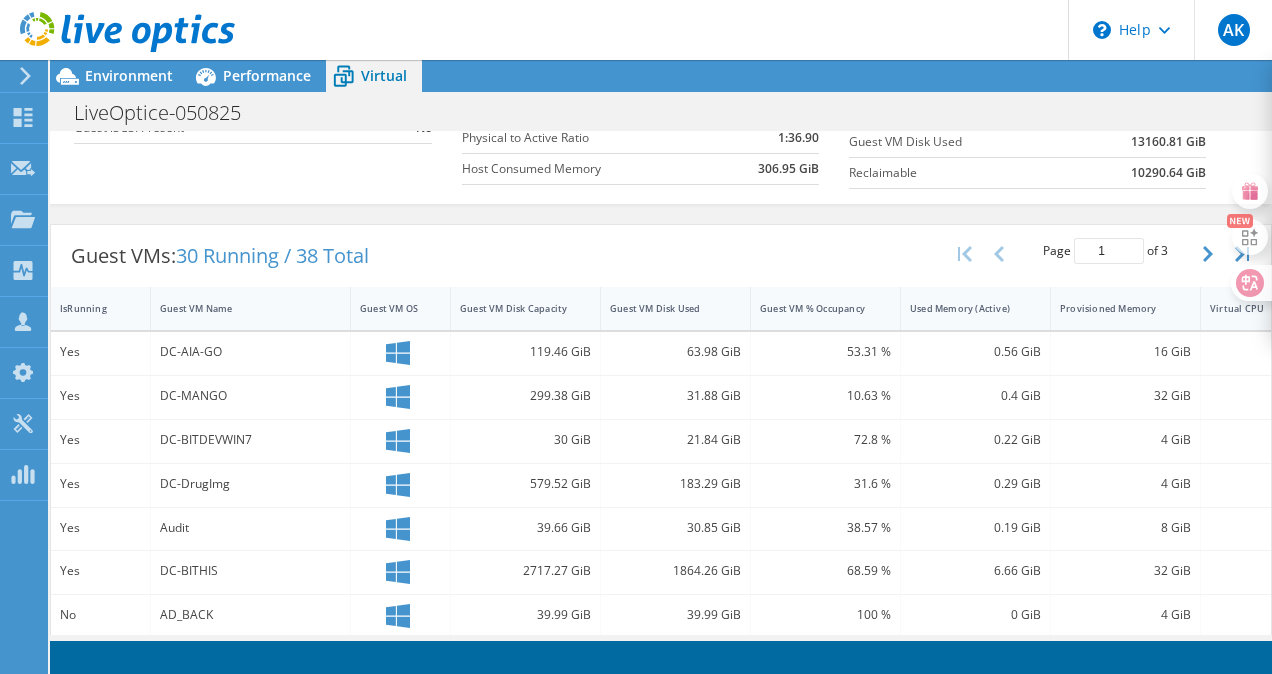 scroll, scrollTop: 0, scrollLeft: 0, axis: both 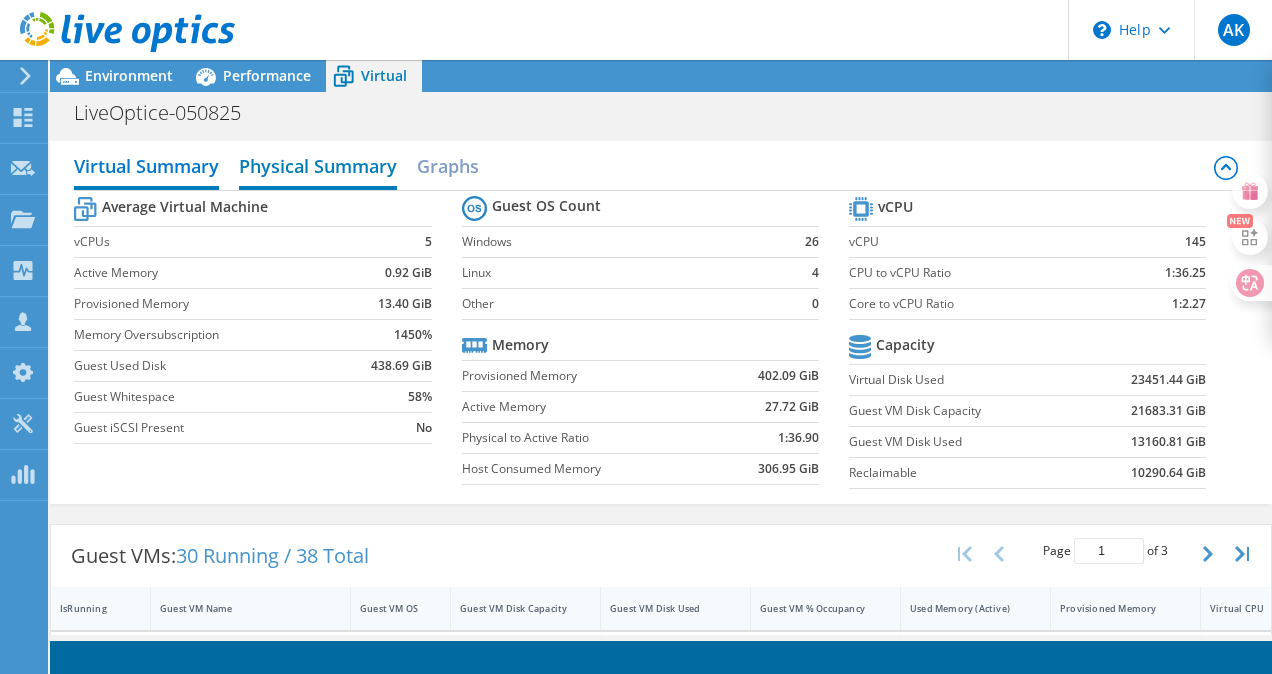 click on "Physical Summary" at bounding box center [318, 168] 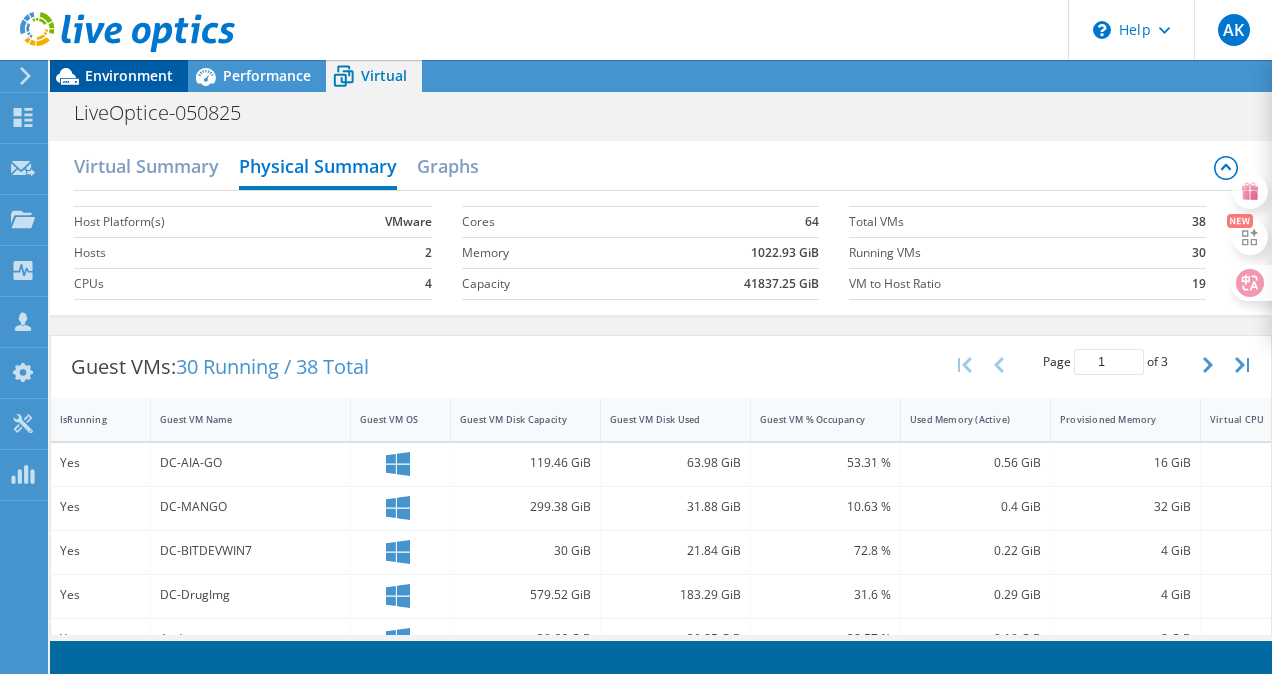 click on "Environment" at bounding box center [119, 76] 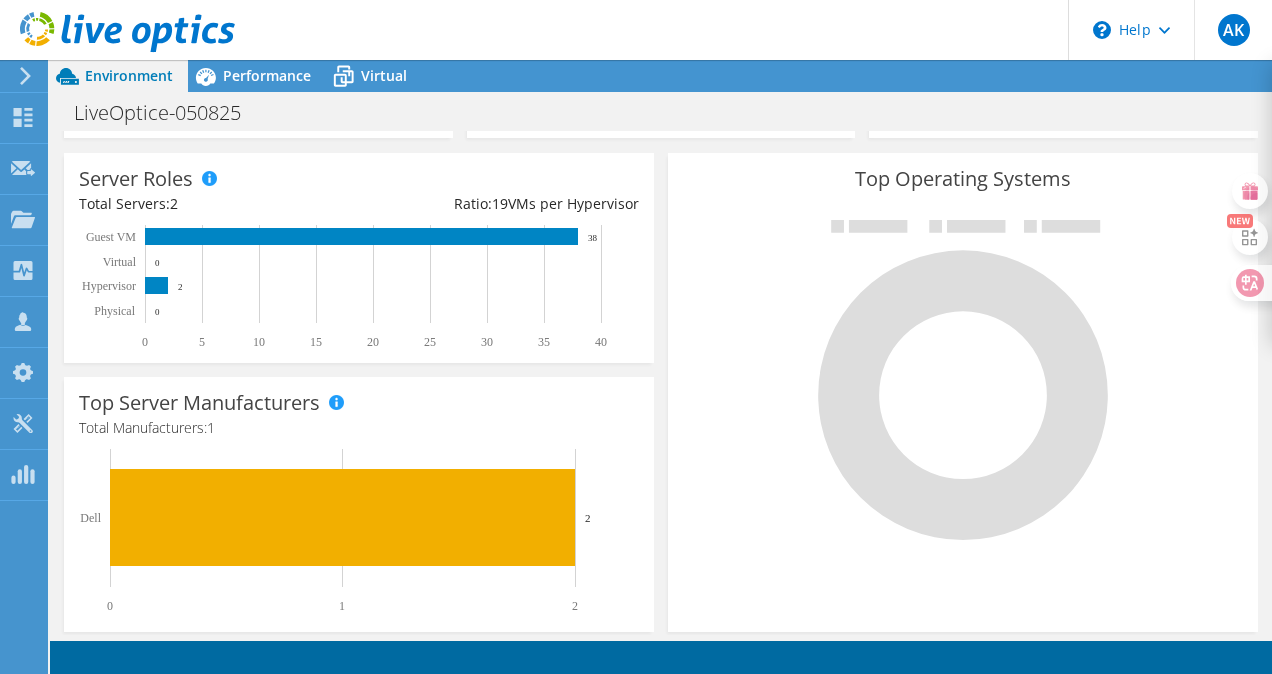 scroll, scrollTop: 0, scrollLeft: 0, axis: both 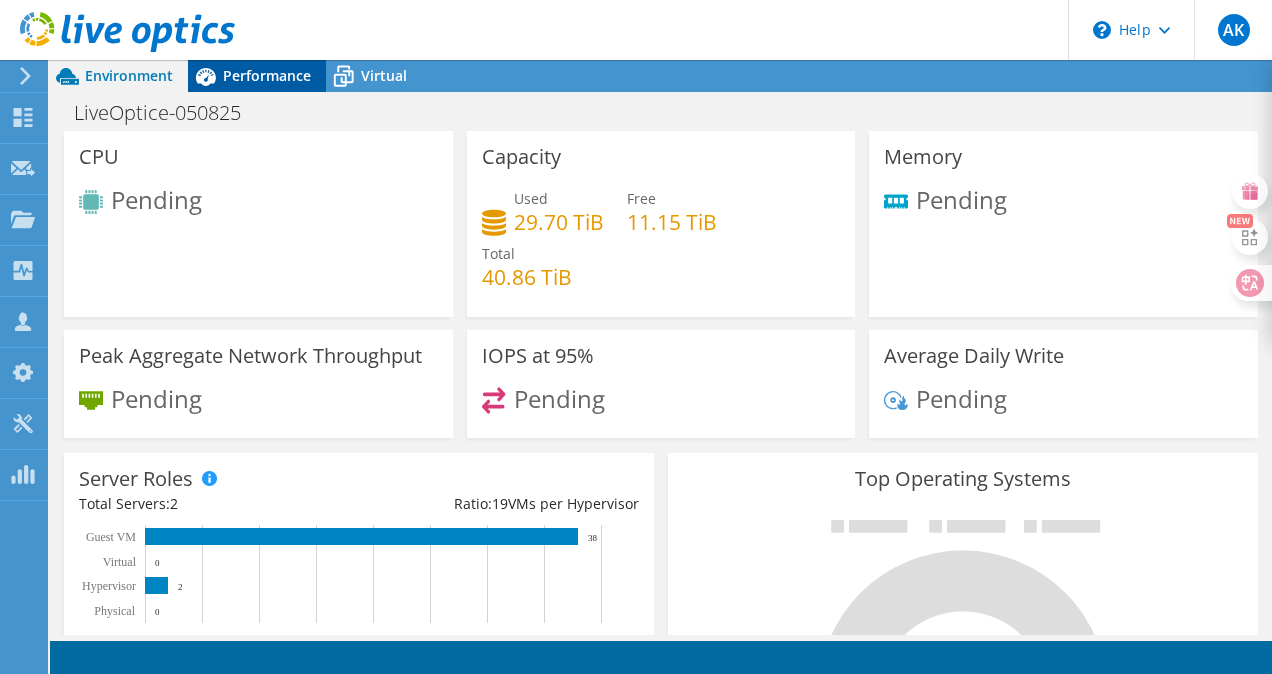 click 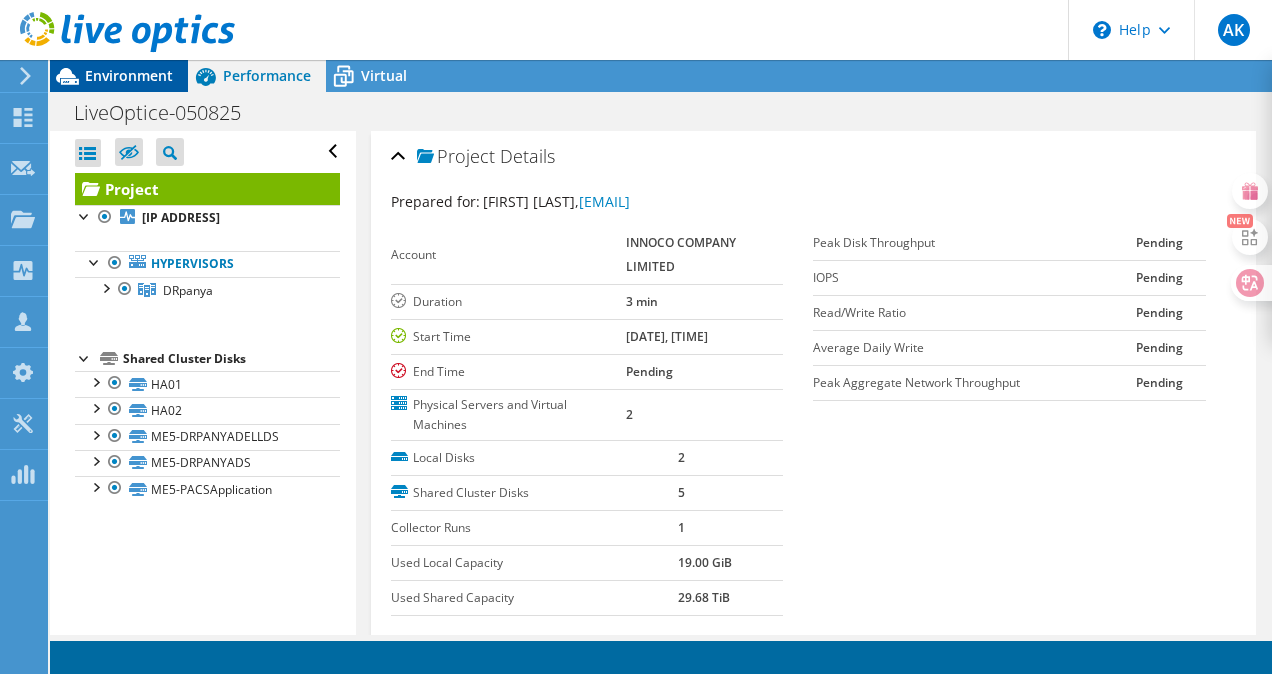 click on "Environment" at bounding box center [129, 75] 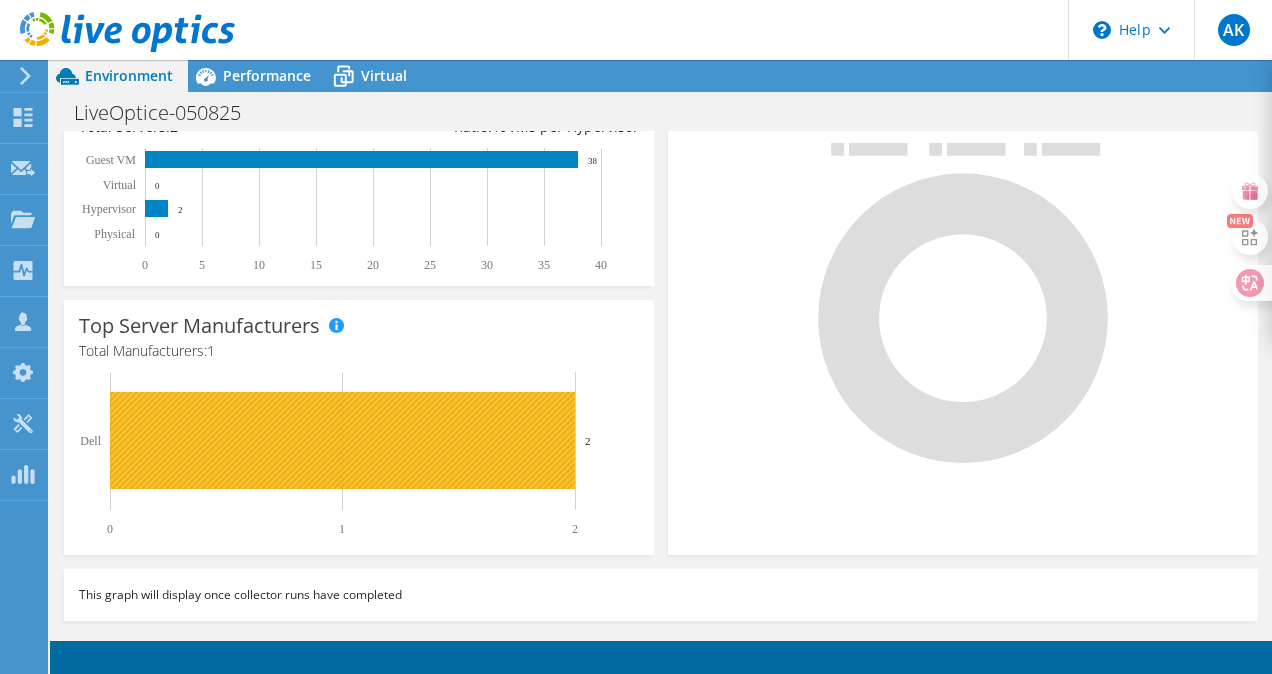 scroll, scrollTop: 177, scrollLeft: 0, axis: vertical 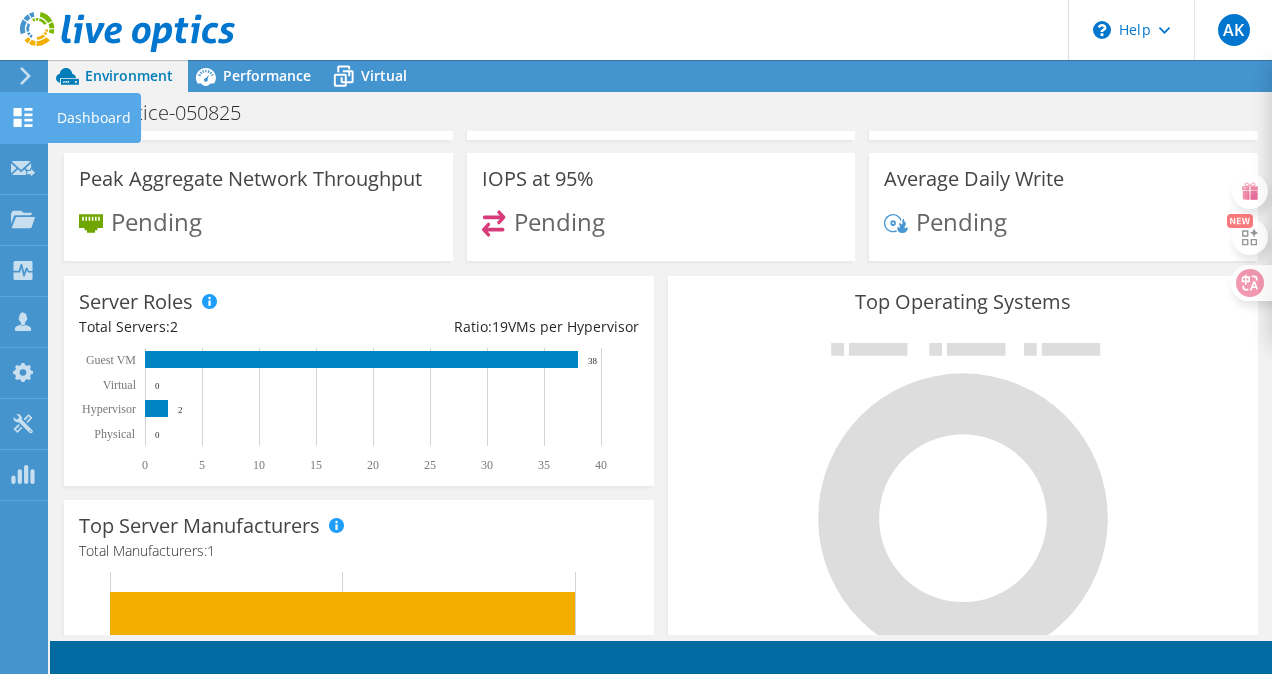 click on "Dashboard" at bounding box center [-66, 118] 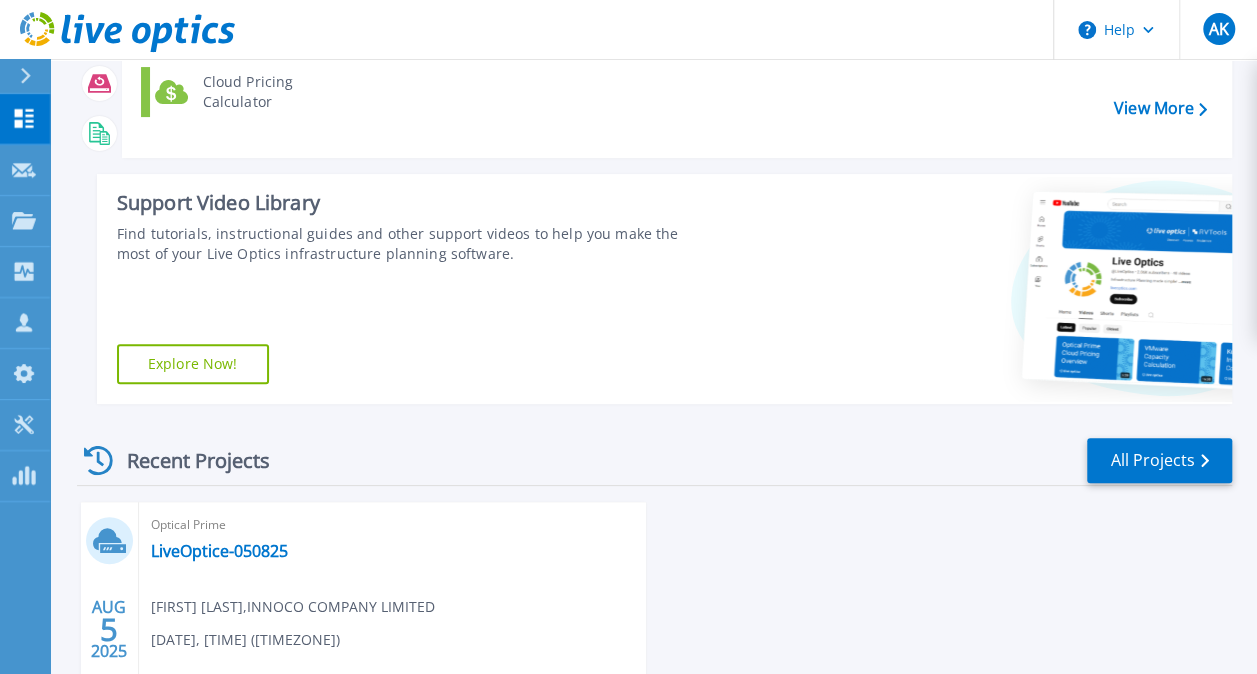 scroll, scrollTop: 400, scrollLeft: 0, axis: vertical 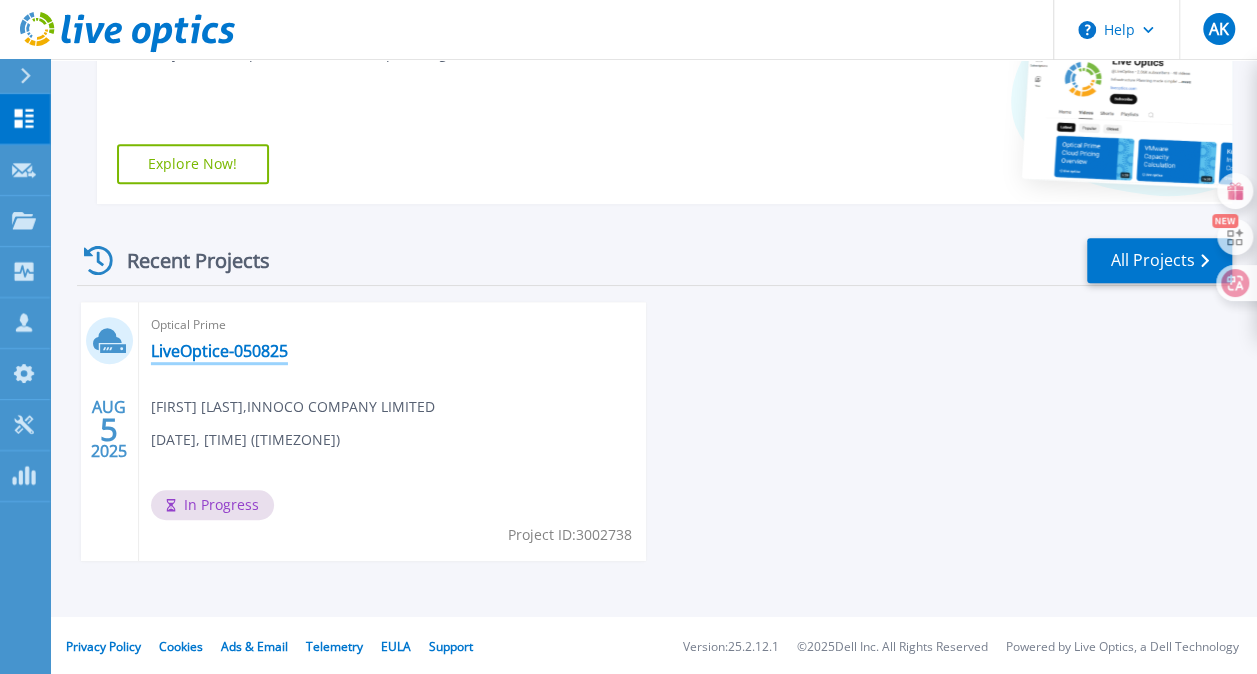 click on "LiveOptice-050825" at bounding box center (219, 351) 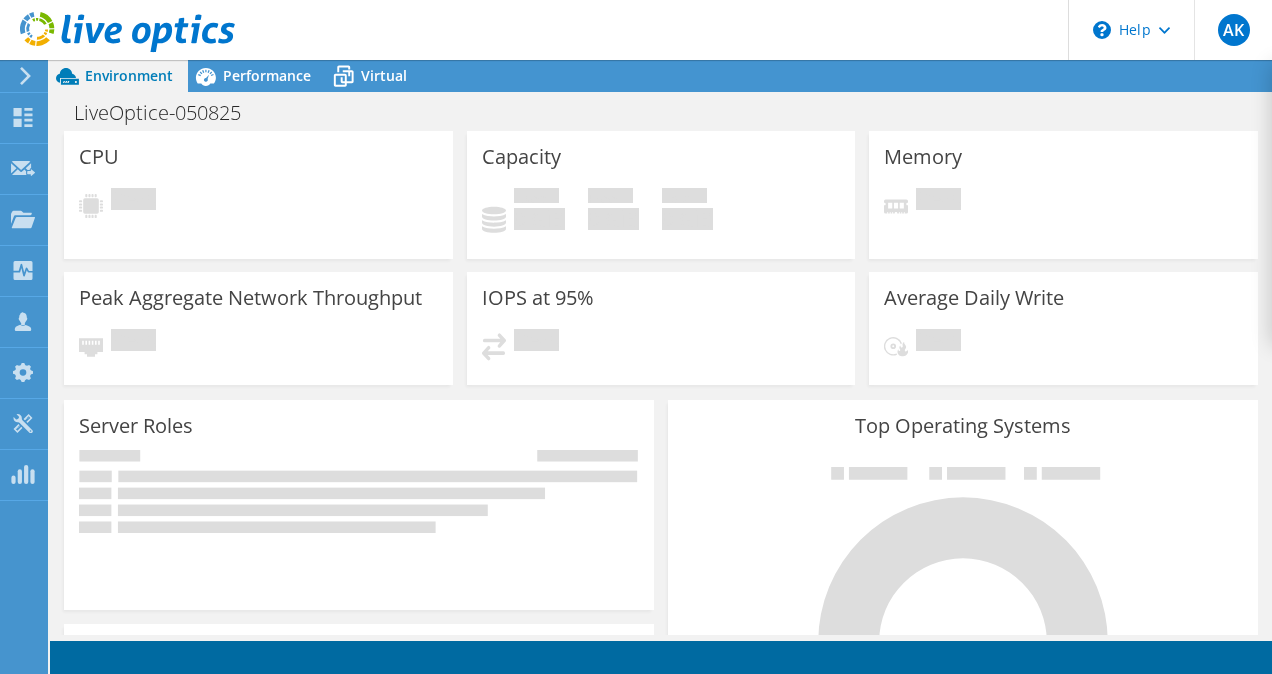 scroll, scrollTop: 0, scrollLeft: 0, axis: both 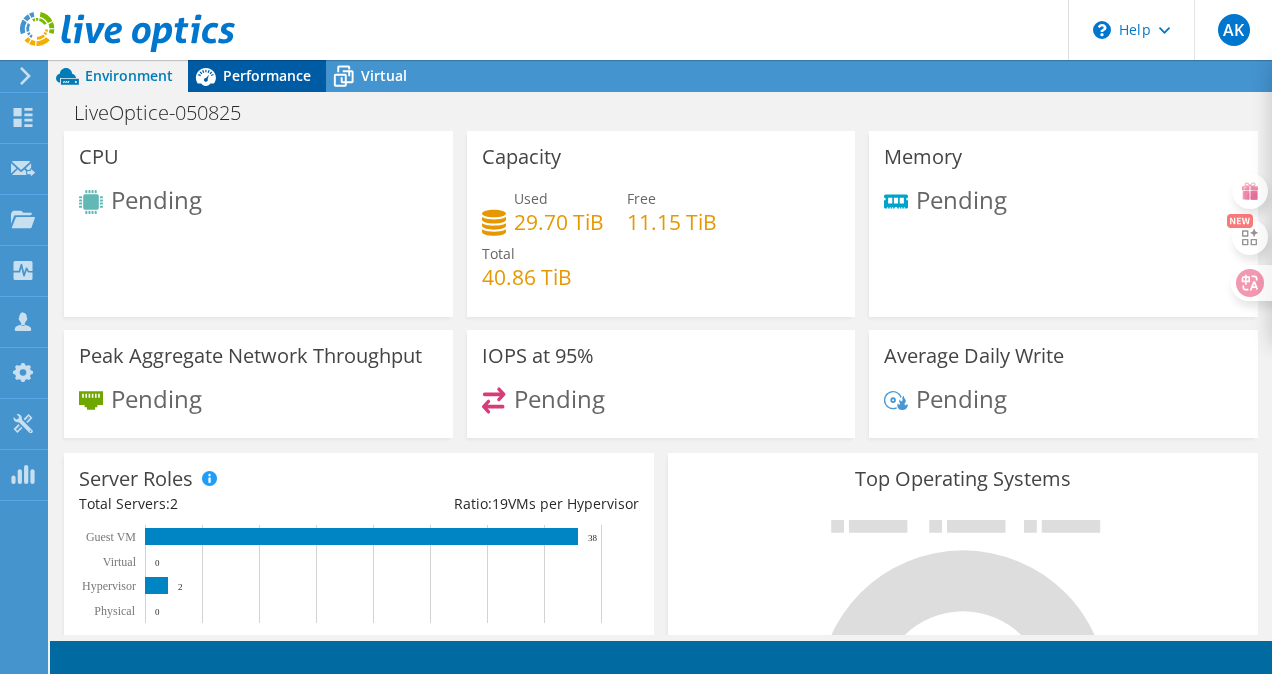 click on "Performance" at bounding box center [267, 75] 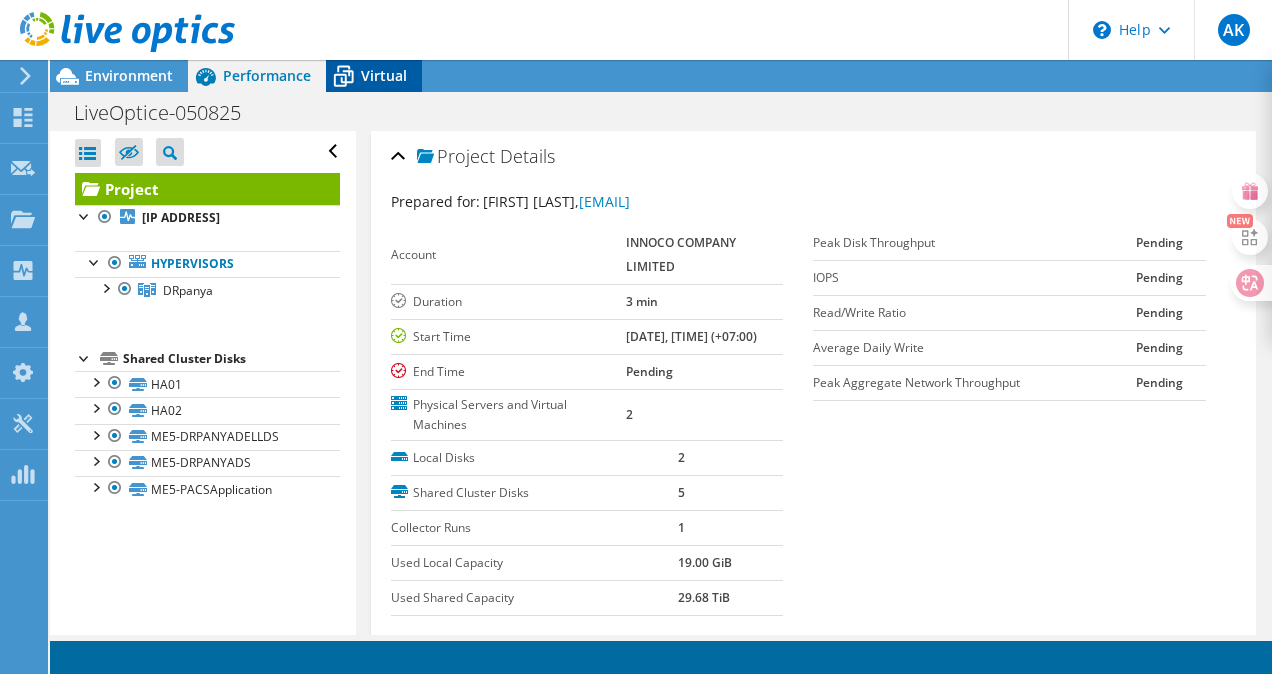click 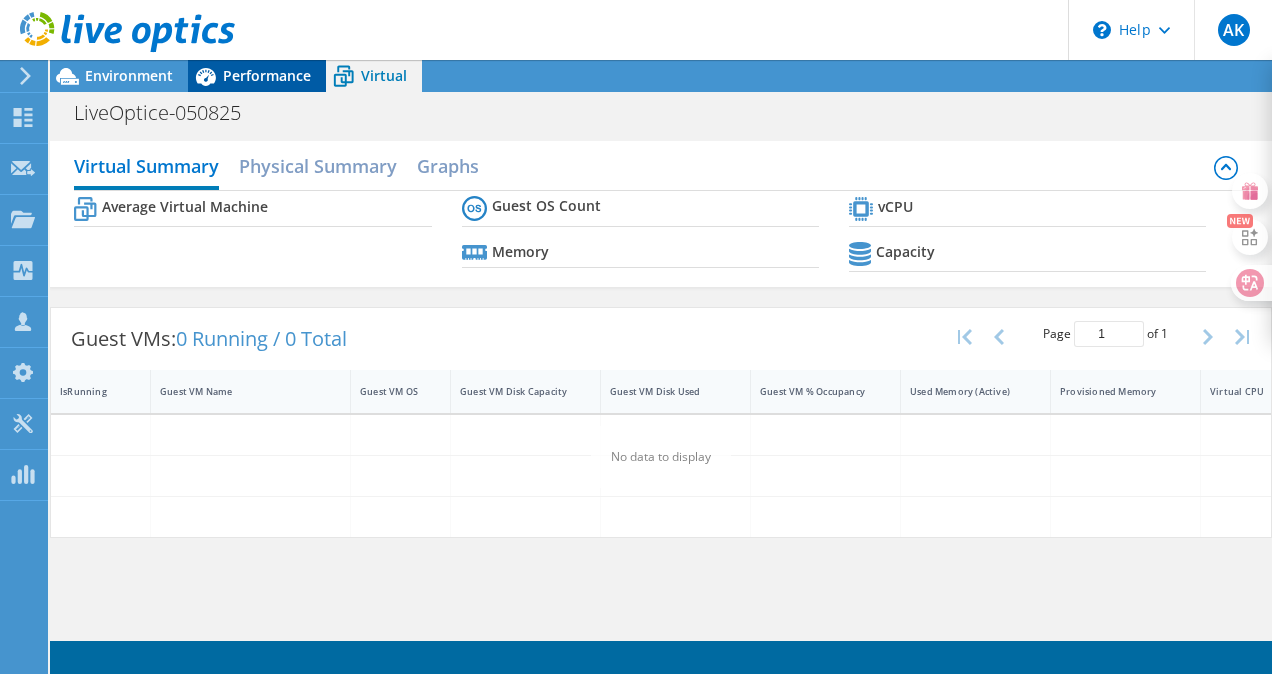 click on "Performance" at bounding box center (267, 75) 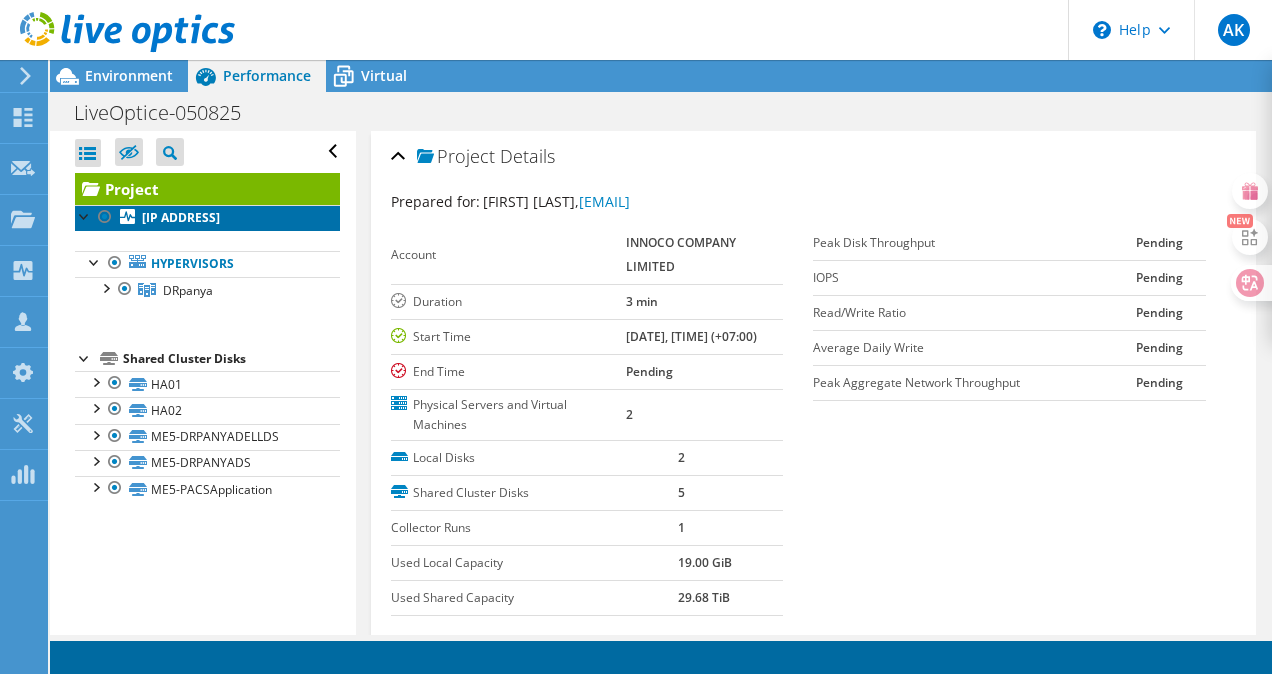 click on "[IP ADDRESS]" at bounding box center (207, 218) 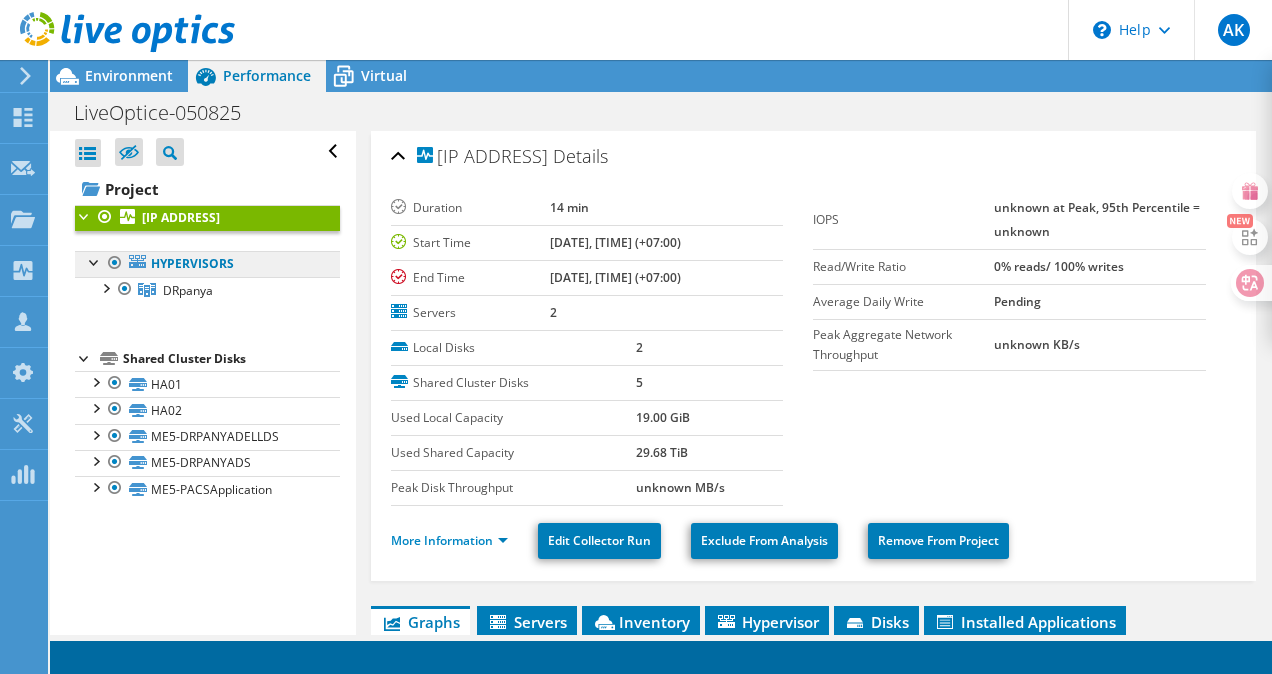 click on "Hypervisors" at bounding box center [207, 264] 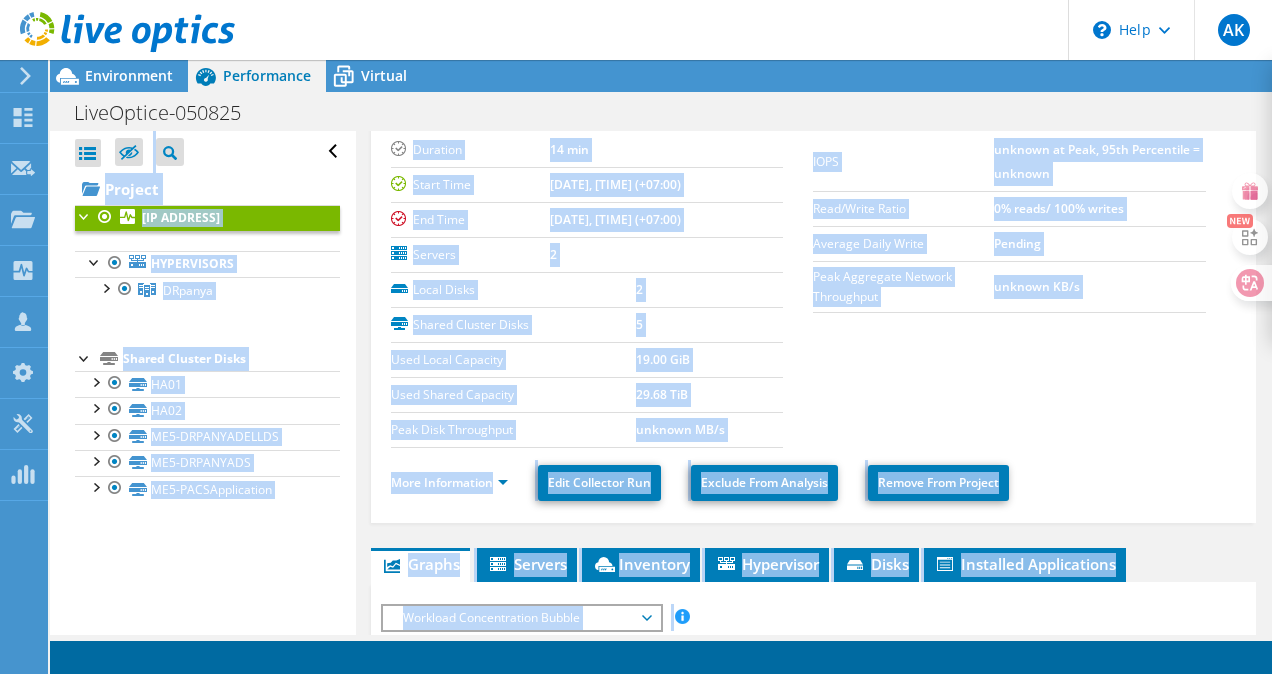 click on "Environment
Performance
Virtual
Upgrades
LiveOptice-050825 Print" at bounding box center [661, 367] 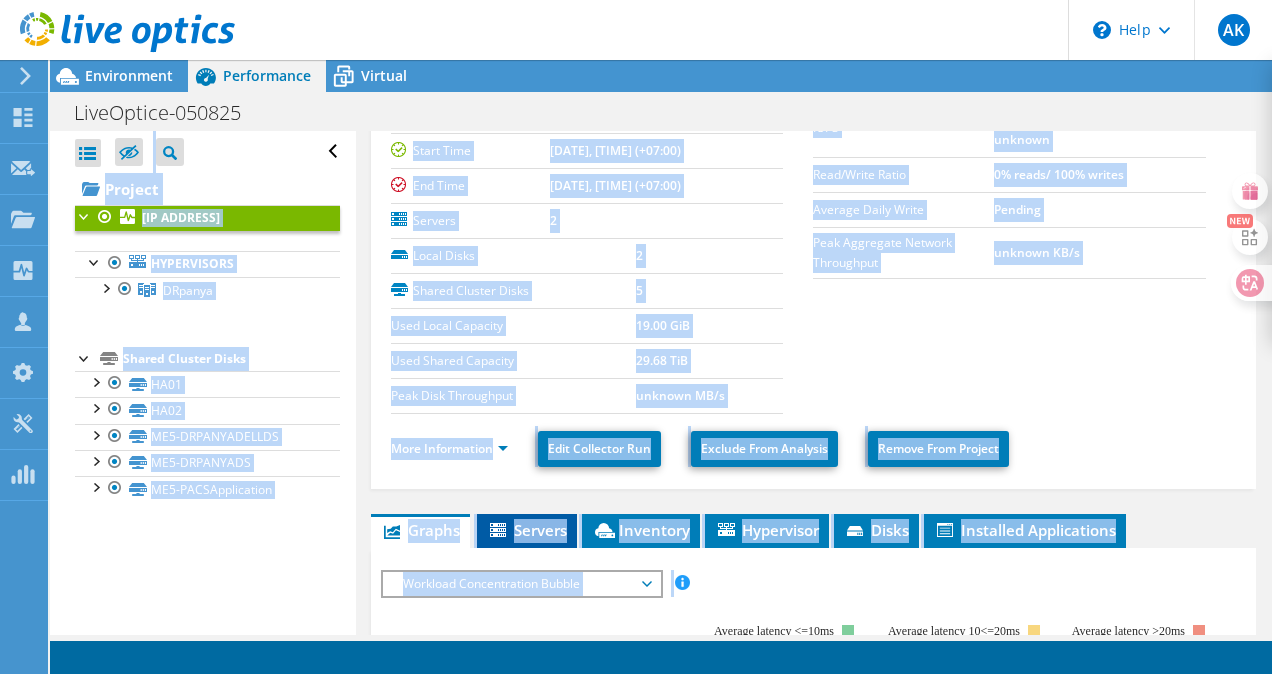 drag, startPoint x: 536, startPoint y: 631, endPoint x: 508, endPoint y: 526, distance: 108.66922 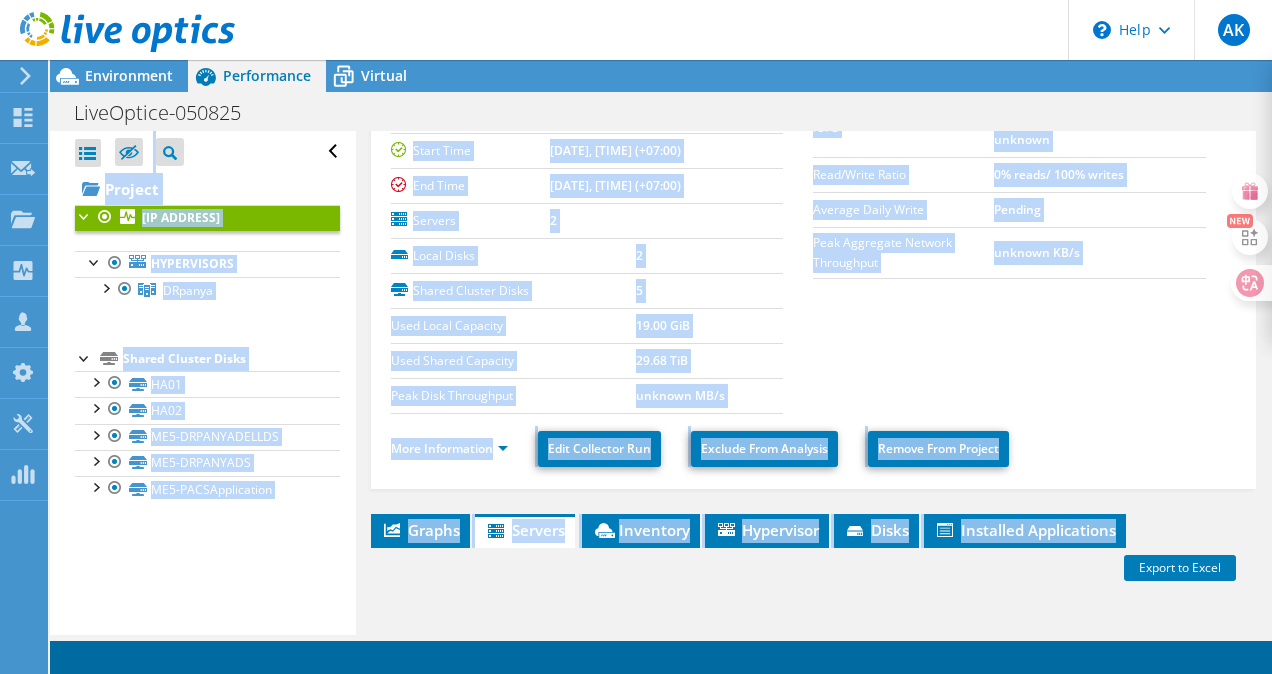scroll, scrollTop: 392, scrollLeft: 0, axis: vertical 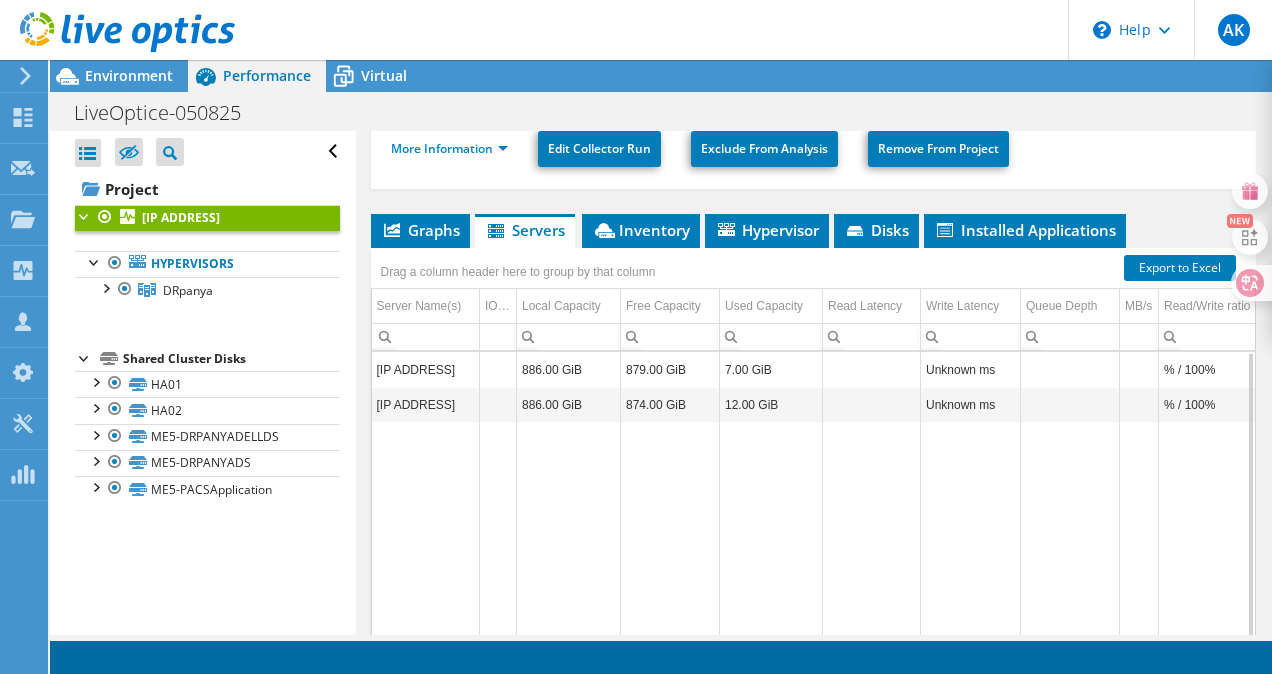 click at bounding box center [426, 548] 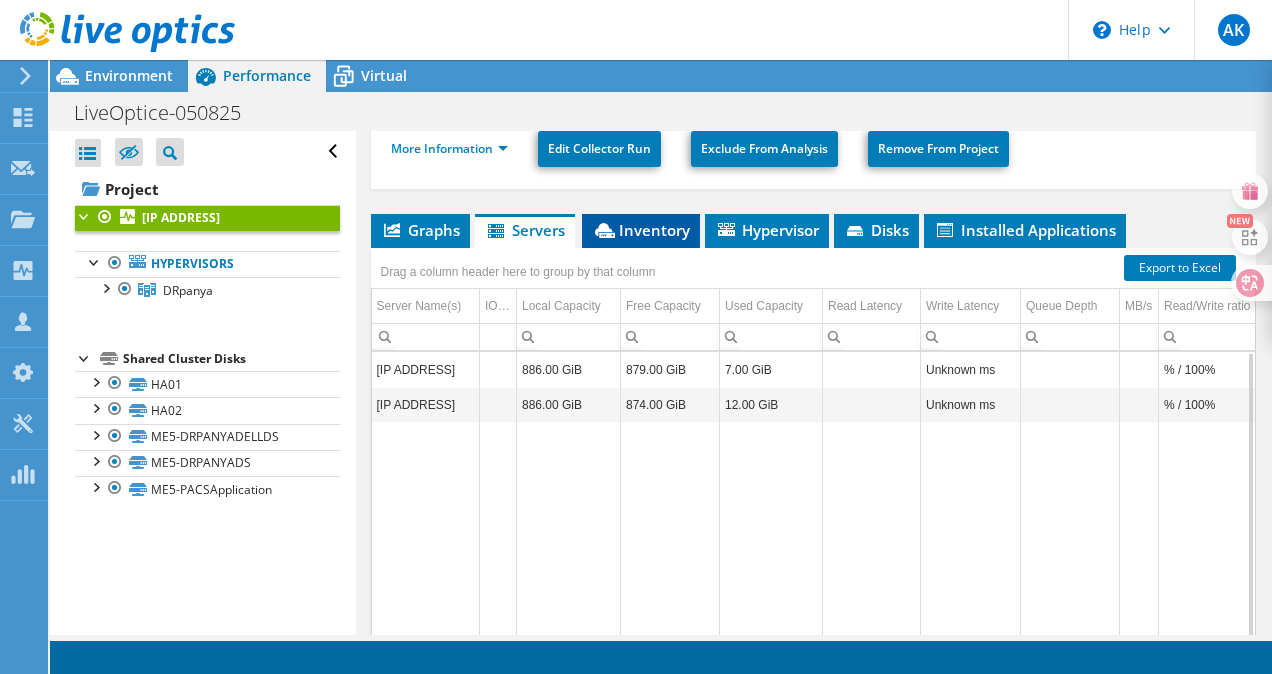 click on "Inventory" at bounding box center [641, 231] 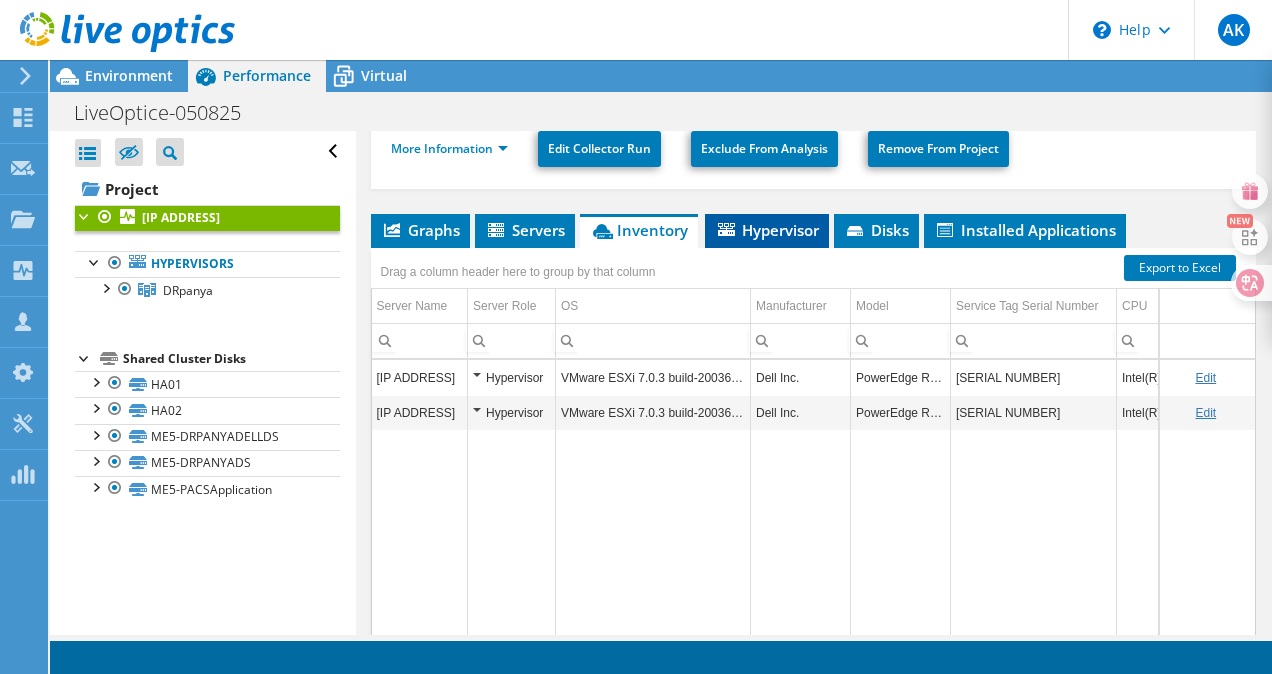 click on "Hypervisor" at bounding box center (767, 230) 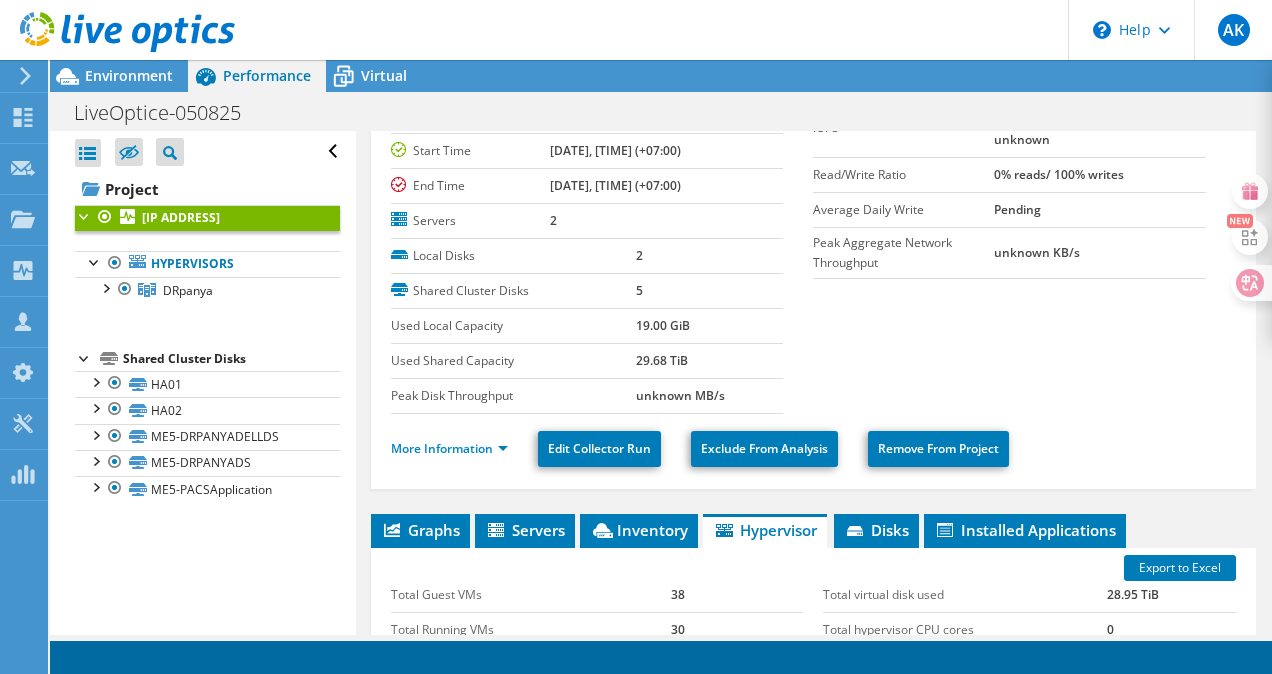 scroll, scrollTop: 0, scrollLeft: 0, axis: both 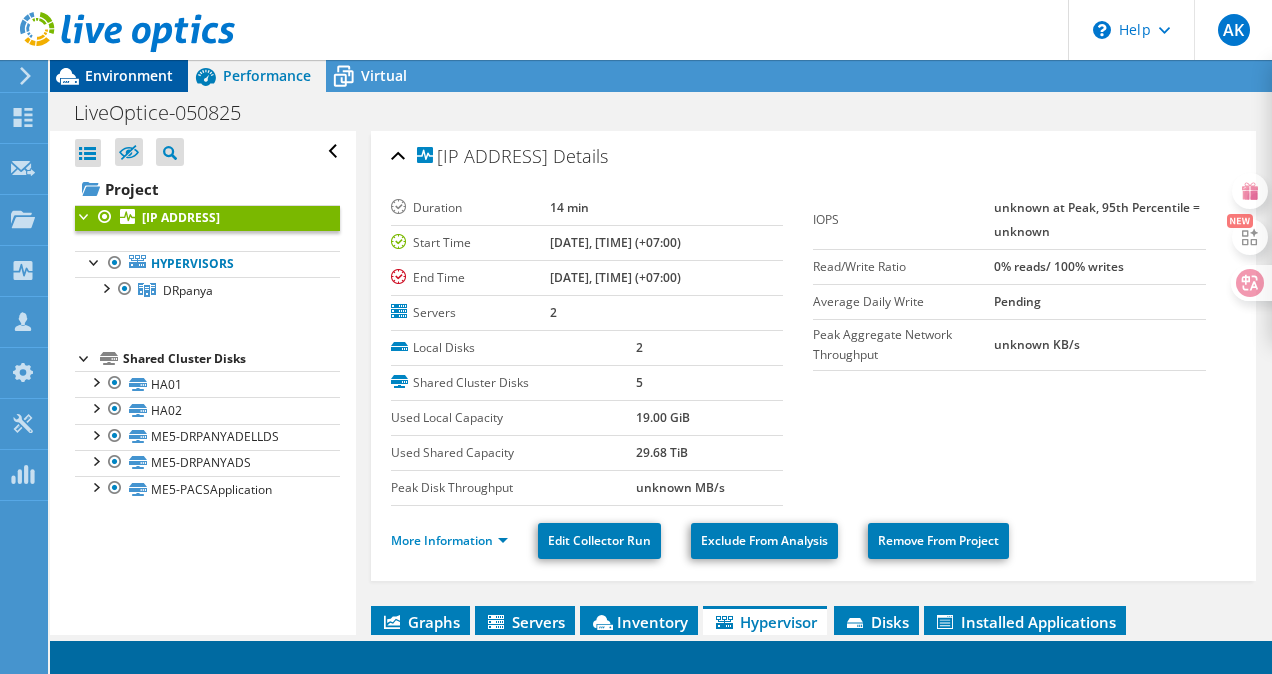 click on "Environment" at bounding box center [129, 75] 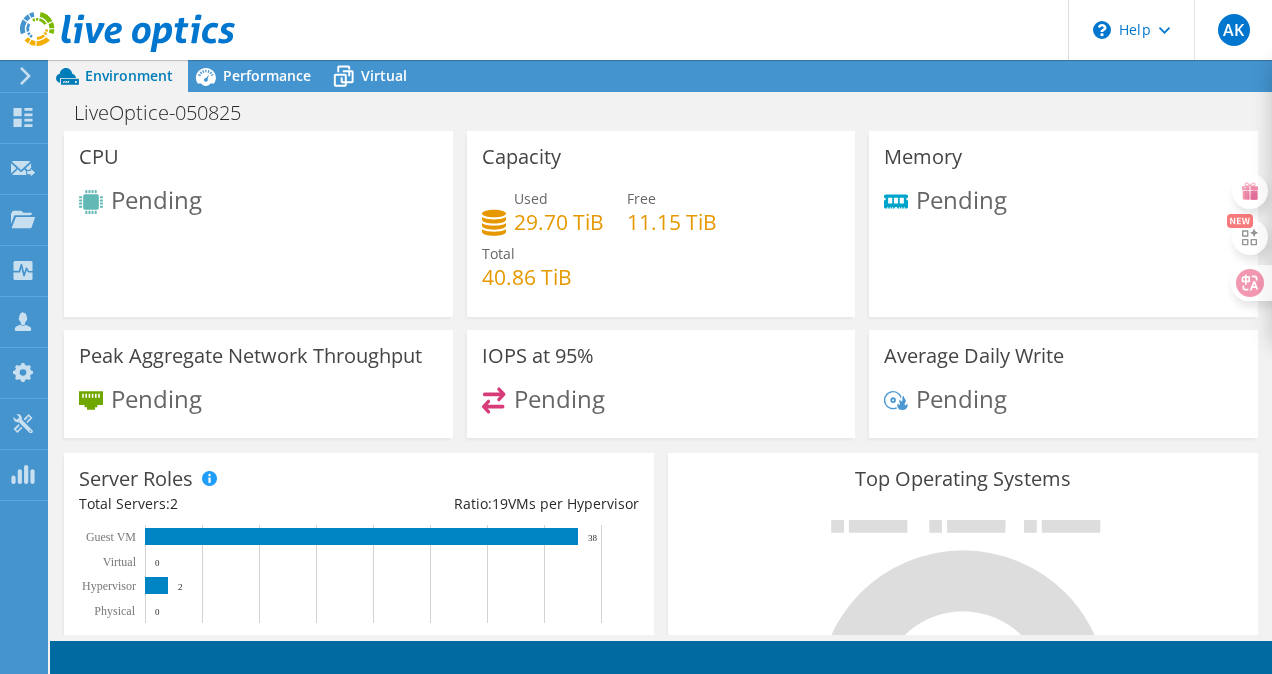 scroll, scrollTop: 200, scrollLeft: 0, axis: vertical 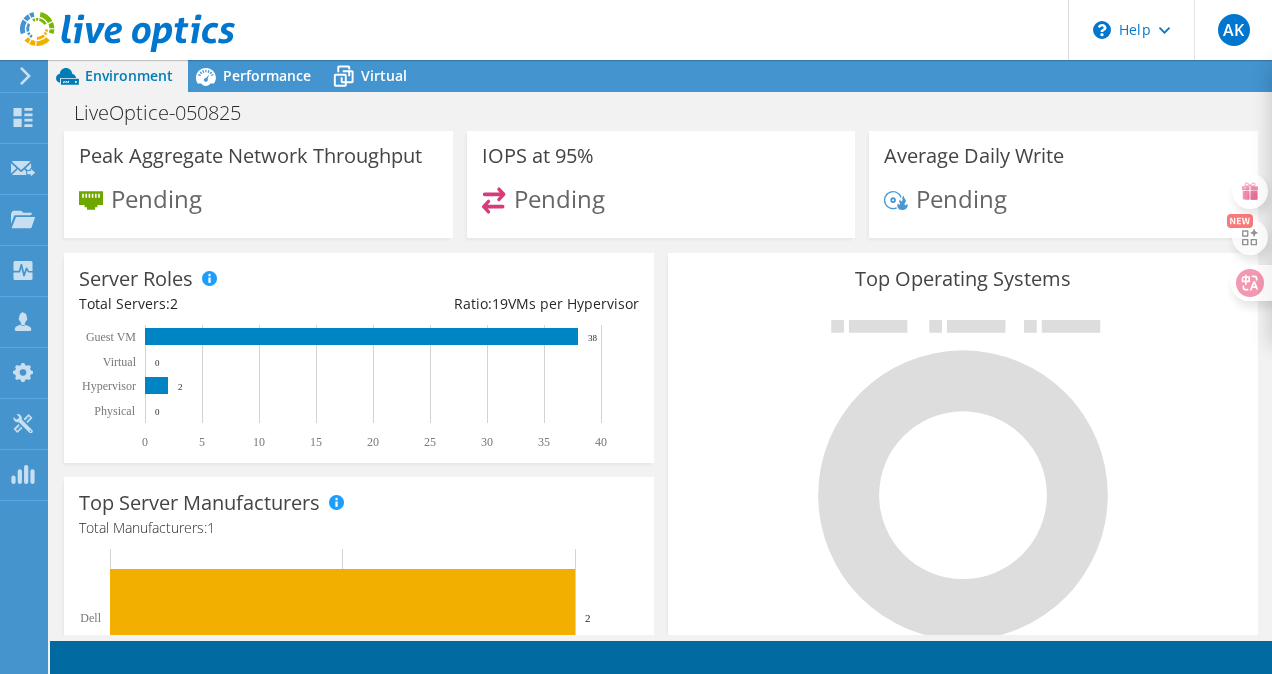 click on "Ratio:  19  VMs per Hypervisor" at bounding box center [499, 304] 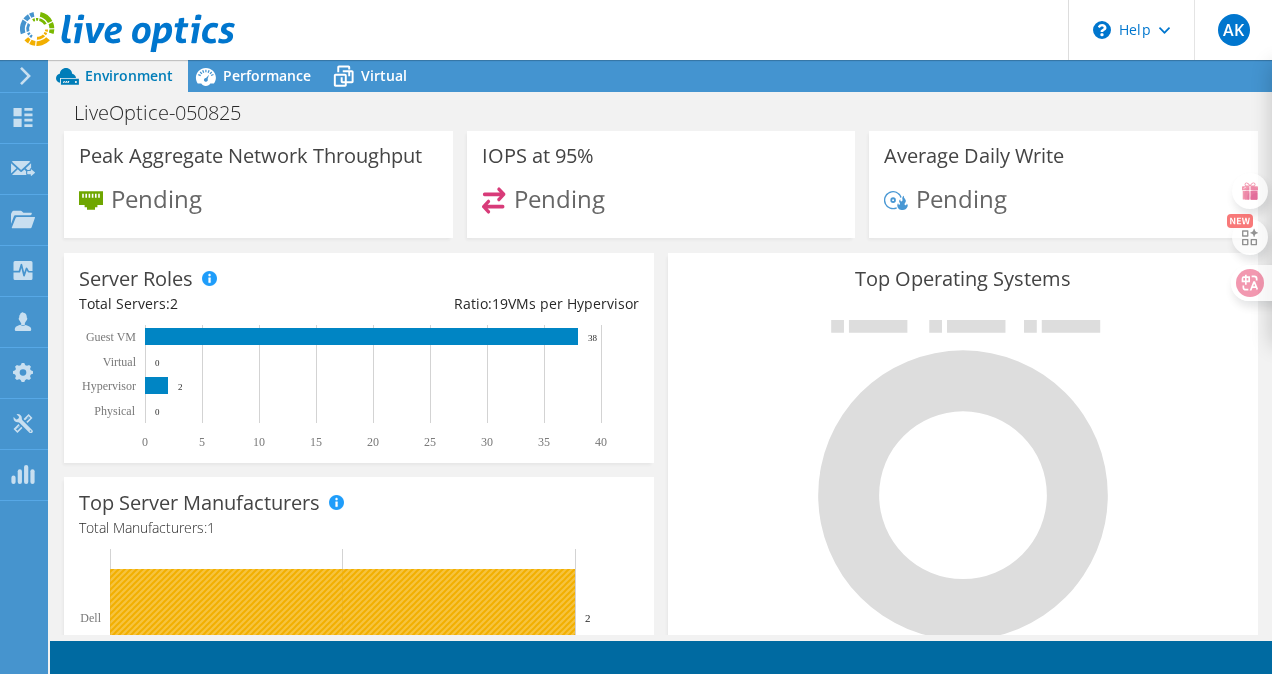 scroll, scrollTop: 377, scrollLeft: 0, axis: vertical 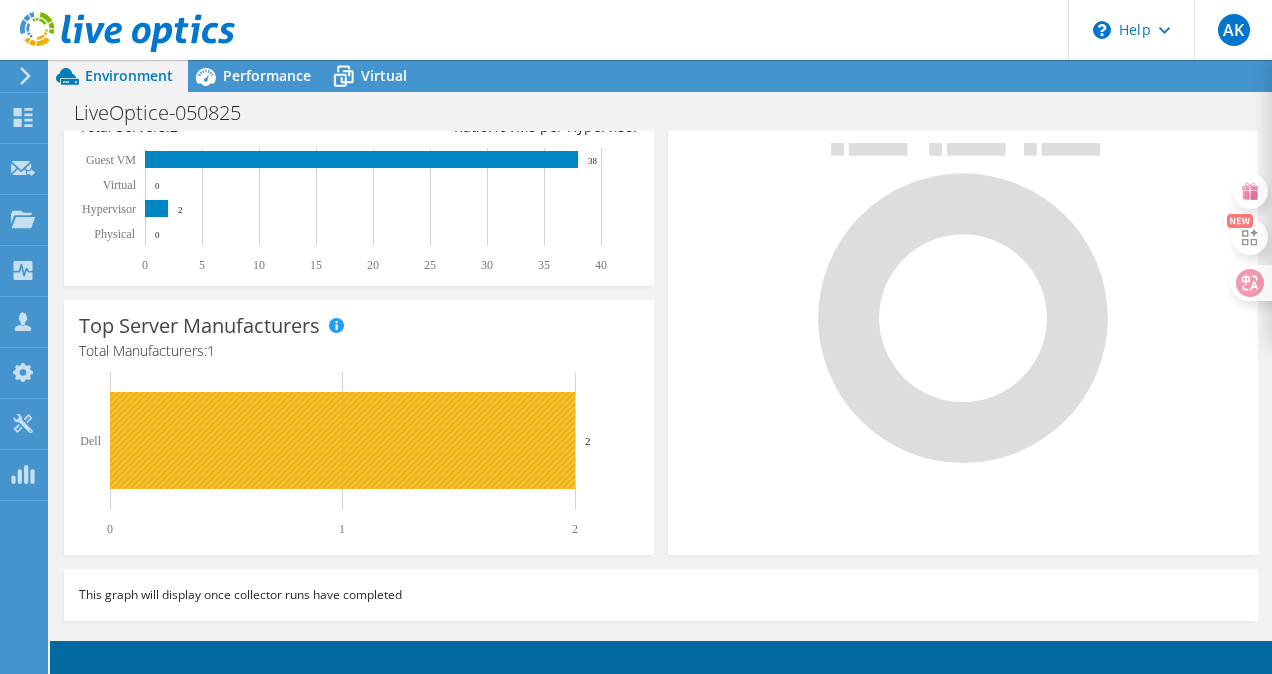 click 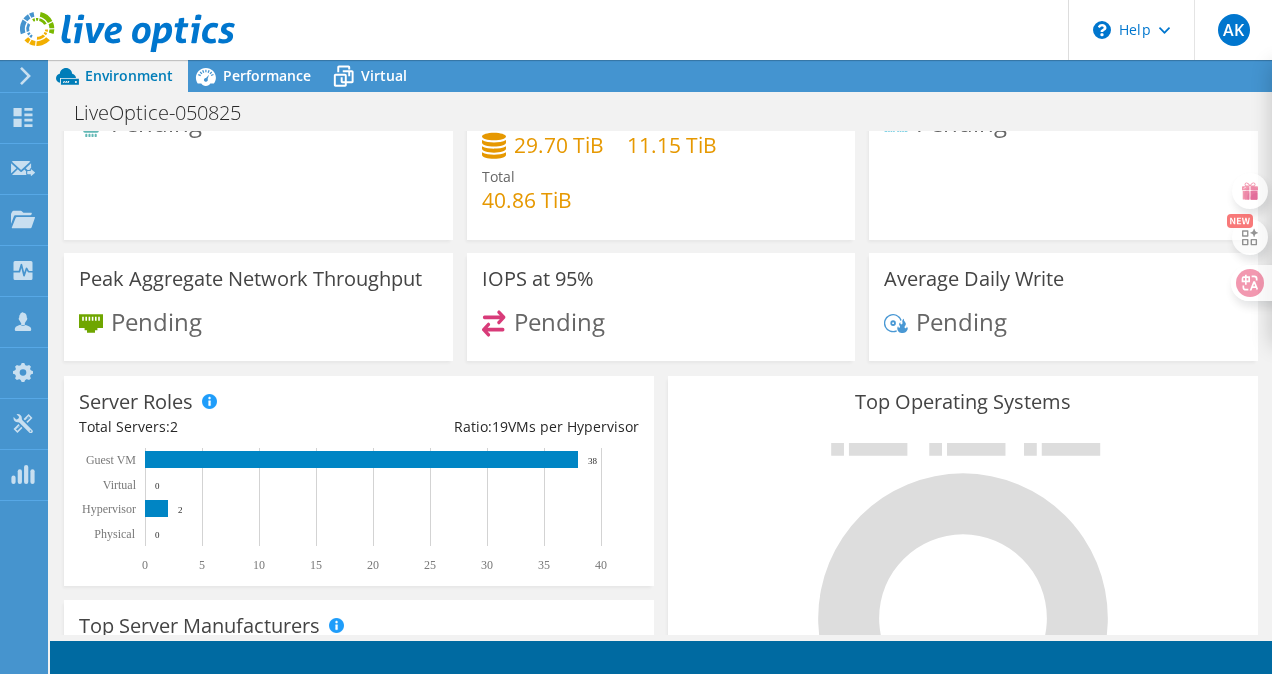 scroll, scrollTop: 0, scrollLeft: 0, axis: both 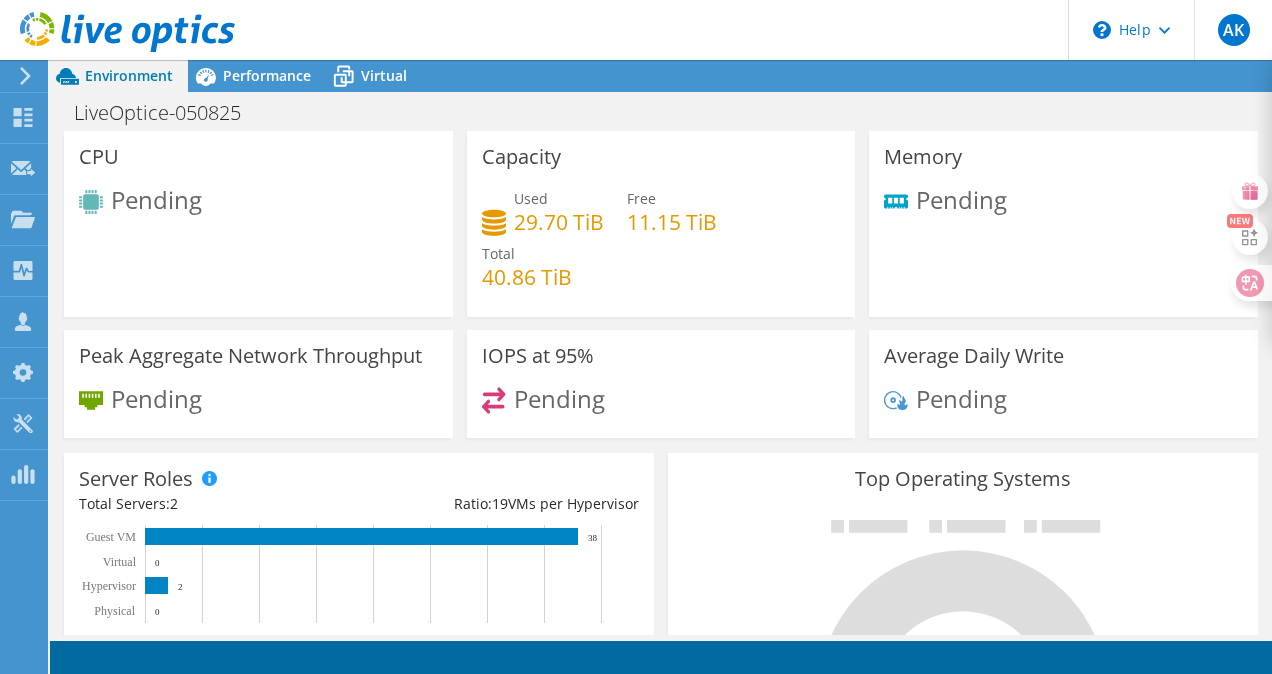 click 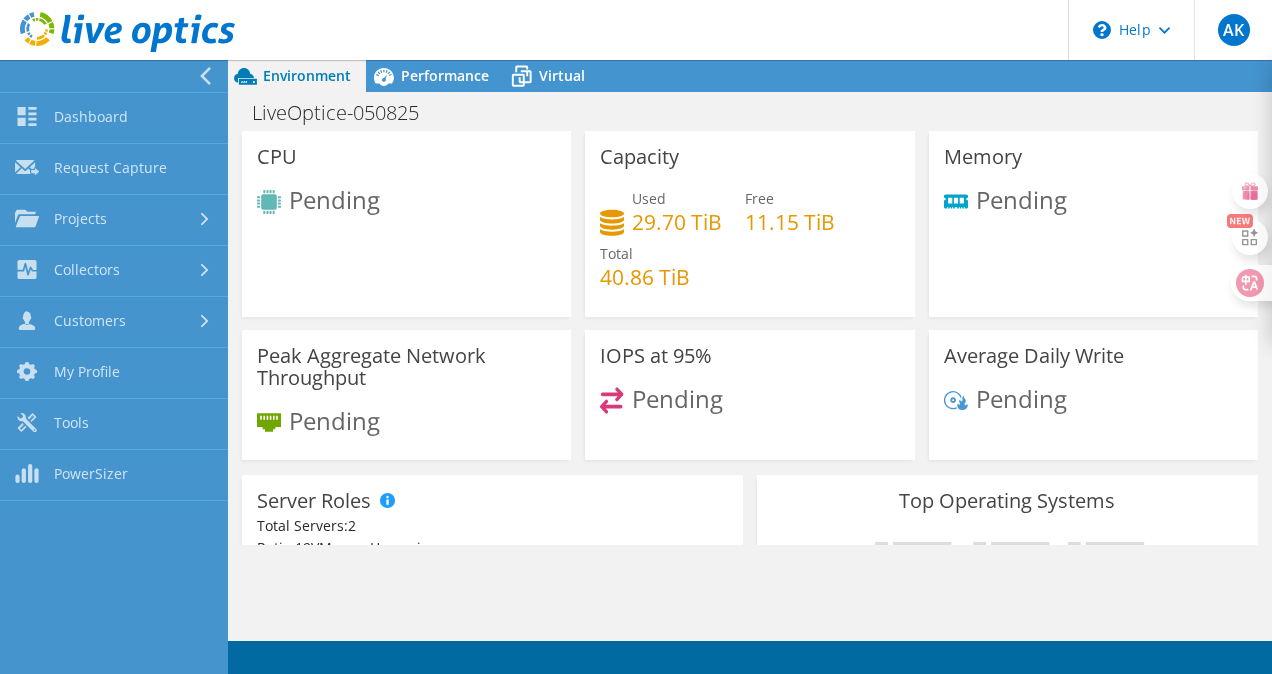 click on "Server Roles
Physical Servers represent bare metal servers that were targets of the collector run.
Virtual servers represent targets of a collector run where the system was identified as a virtual machine.
Hypervisor Servers are targets of a collection identified to be hosting guest virtual machines.
Guest Virtual Machines are a count of virtual machines reported by each hypervisor server.
*Live Optics does not capture direct performance information from Guest VMs, unless the Guest VM is added directly in the collector as a remote server target.  In this latter case, the directly monitored system will be listed as Virtual.  However, performance from servers marked as Guest VMs will be captured indirectly in the activity on the hosts.
Total Servers:  2
19 0 5" at bounding box center (492, 590) 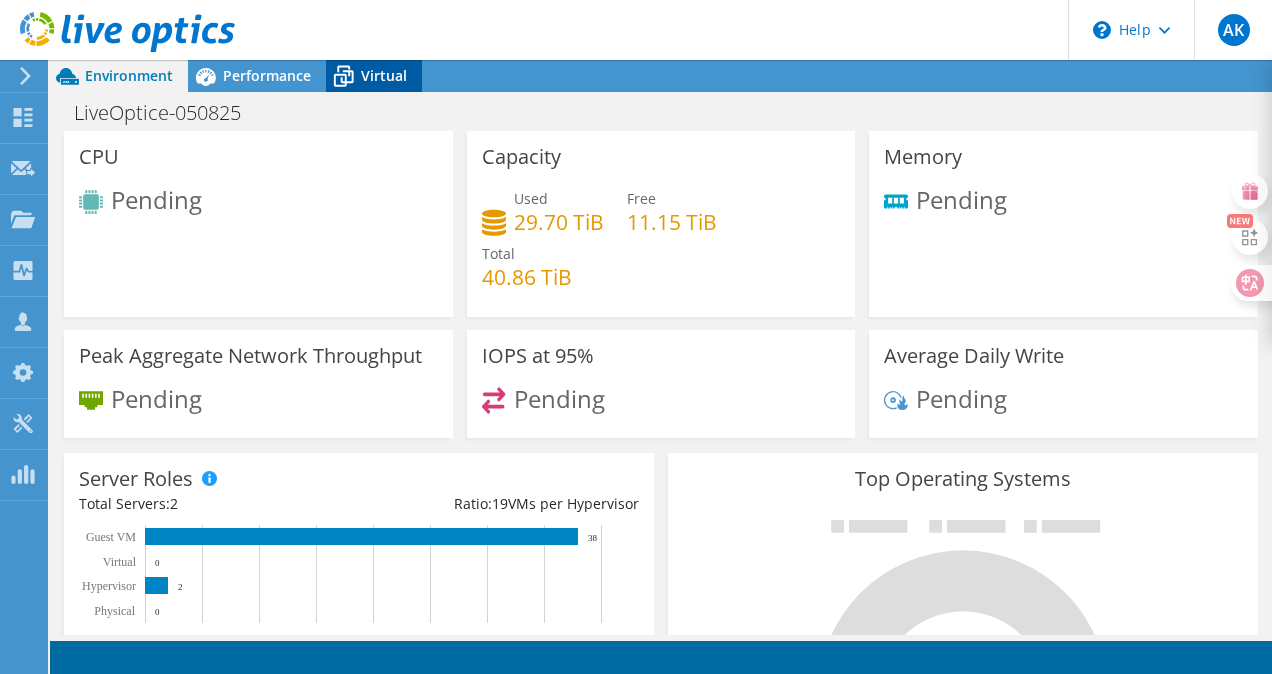 click 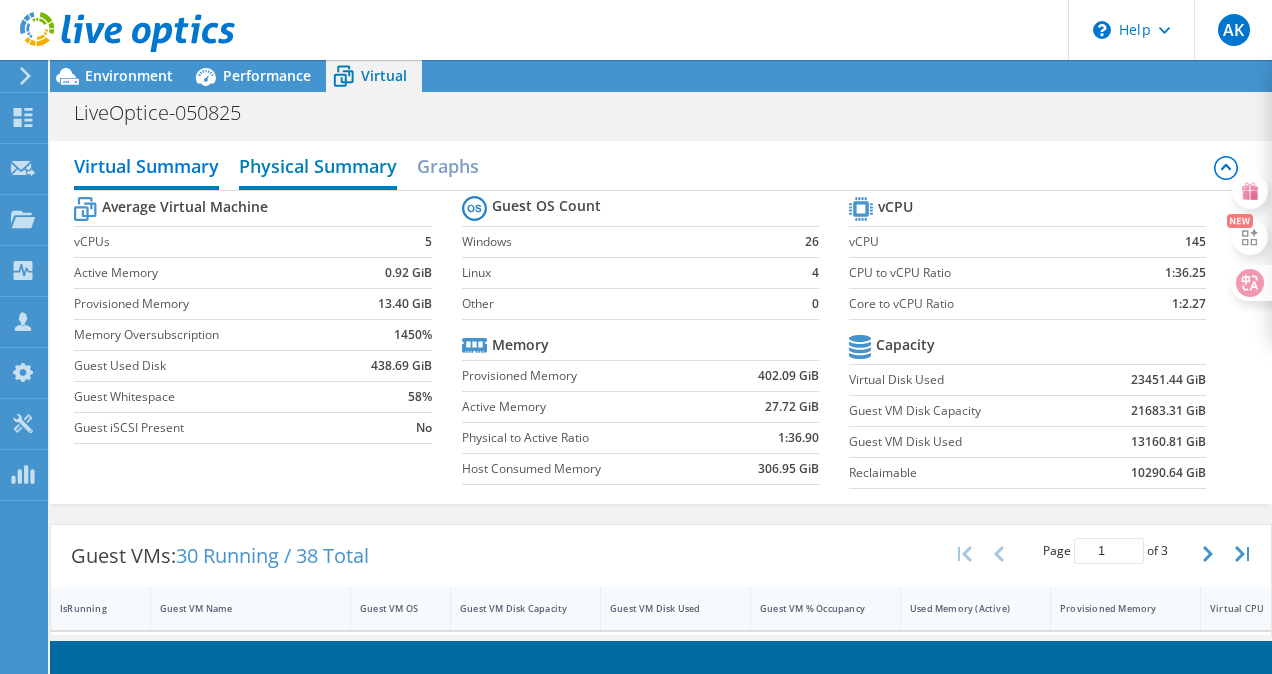 click on "Physical Summary" at bounding box center [318, 168] 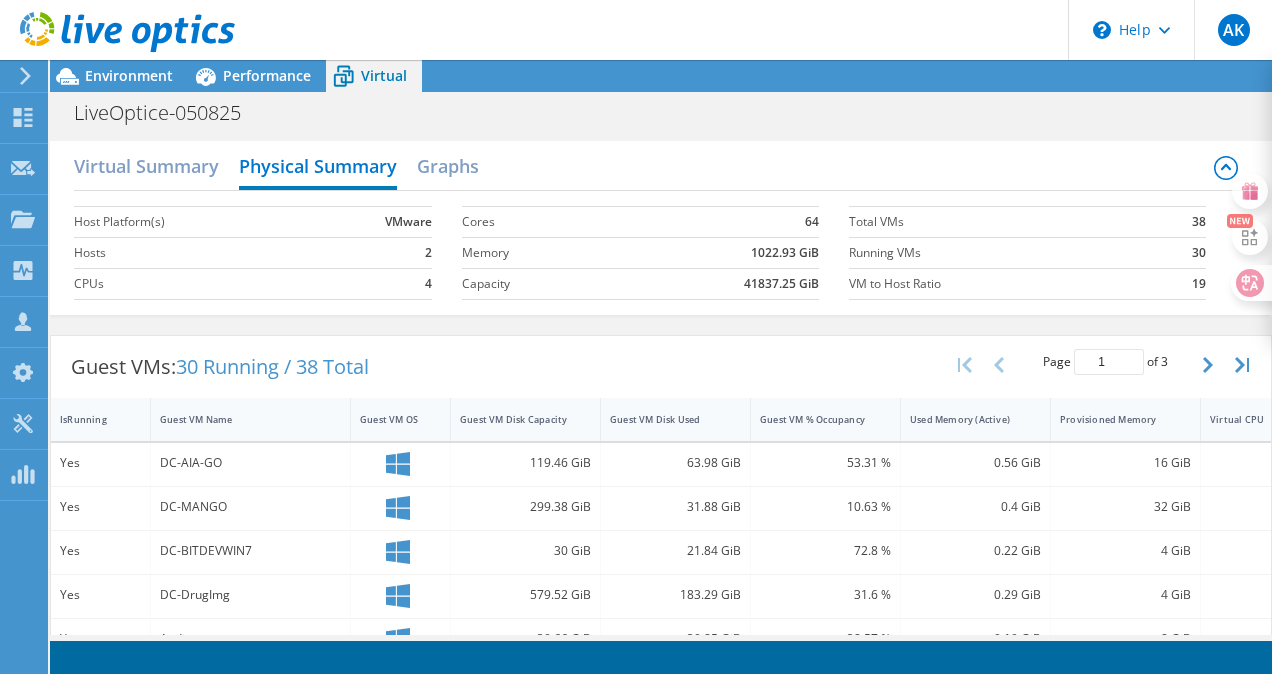 click on "Virtual Summary Physical Summary Graphs" at bounding box center [660, 168] 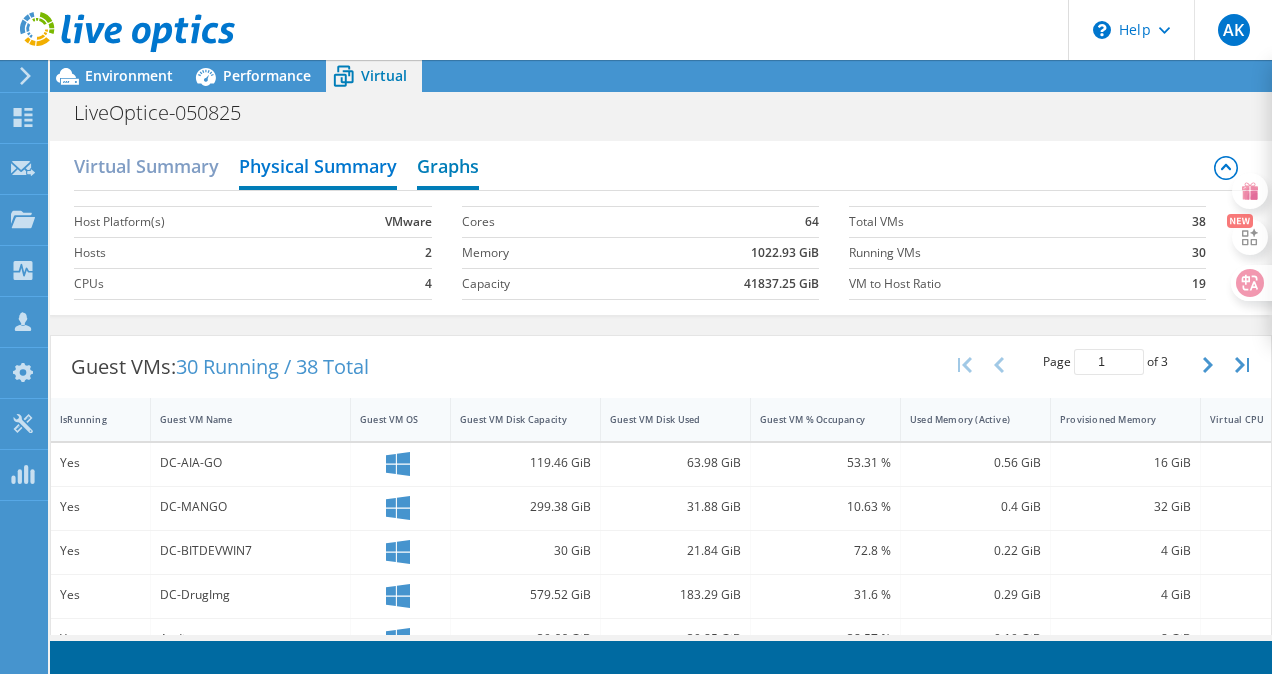 click on "Graphs" at bounding box center (448, 168) 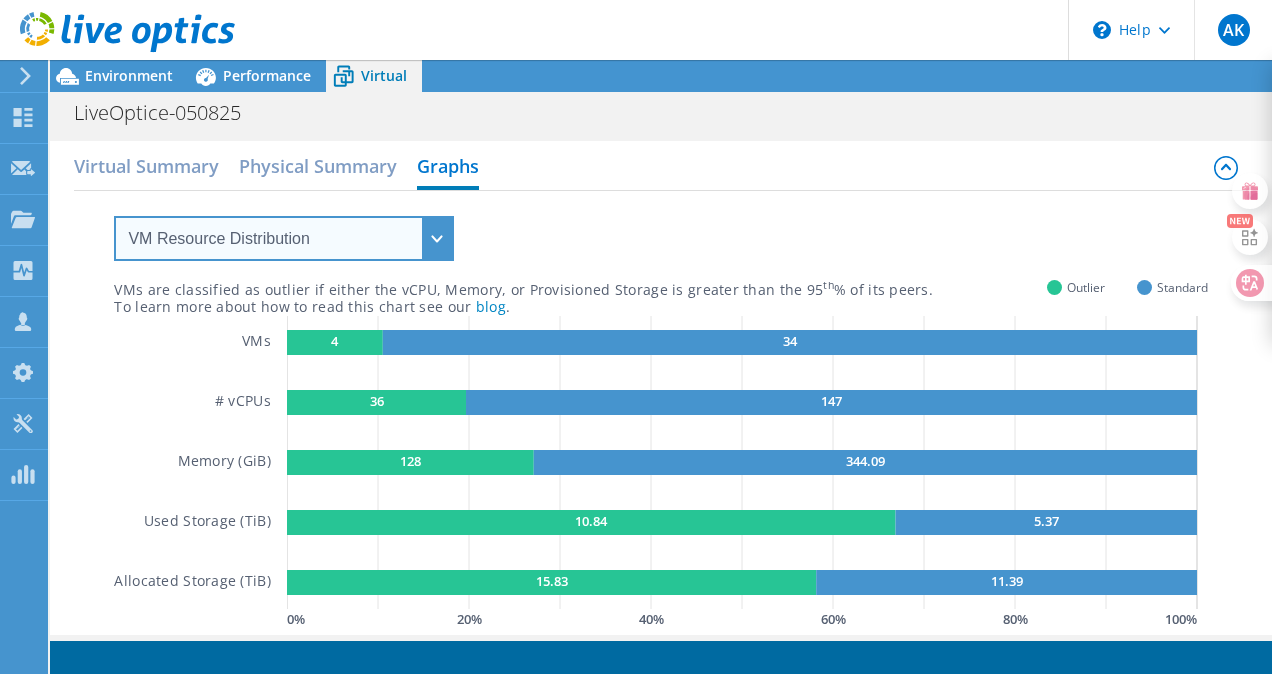 click on "VM Resource Distribution Provisioning Contrast Over Provisioning" at bounding box center (284, 238) 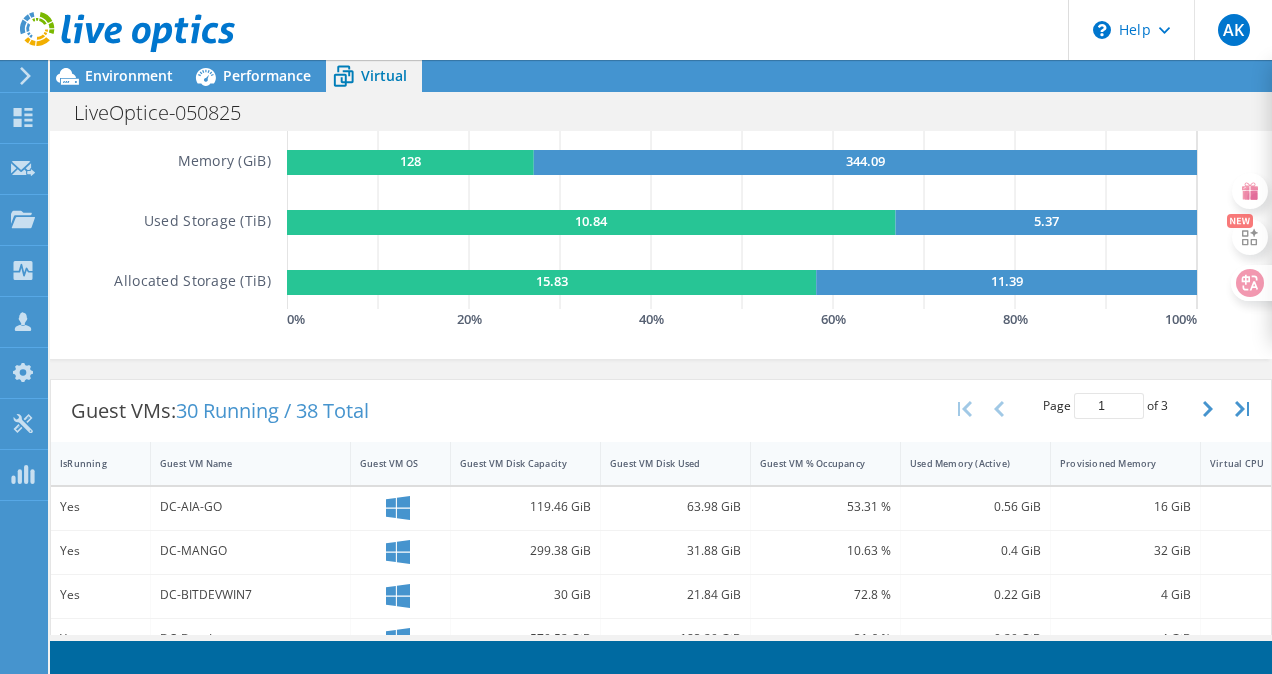 scroll, scrollTop: 200, scrollLeft: 0, axis: vertical 